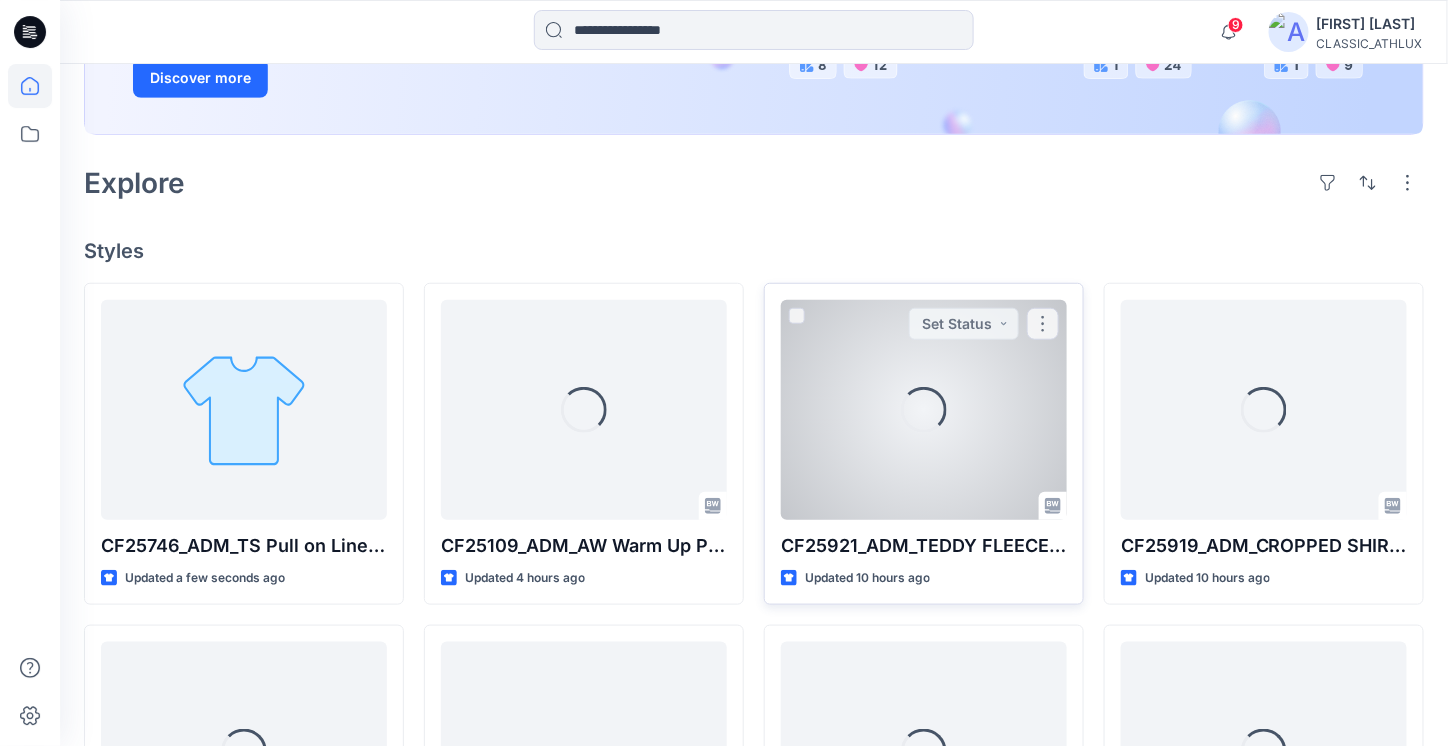 scroll, scrollTop: 400, scrollLeft: 0, axis: vertical 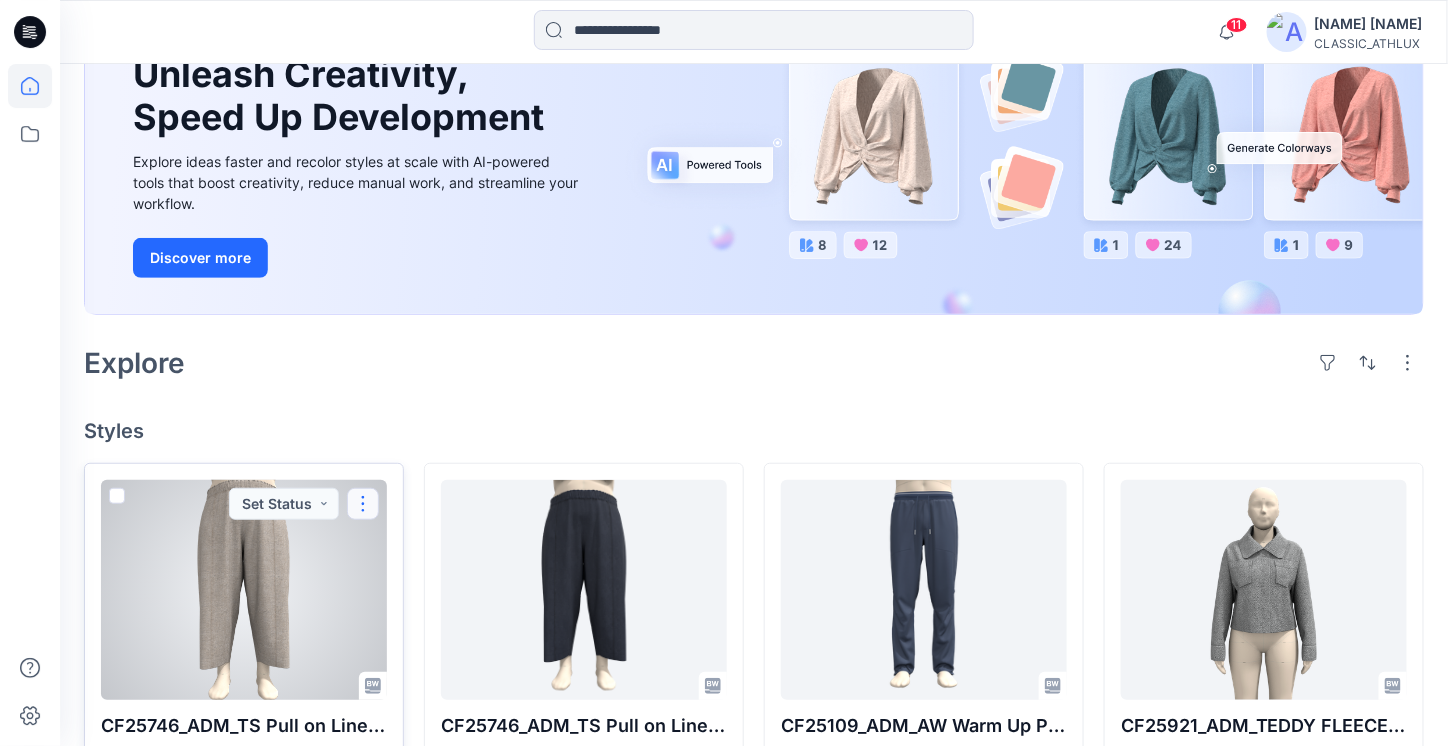 click at bounding box center (363, 504) 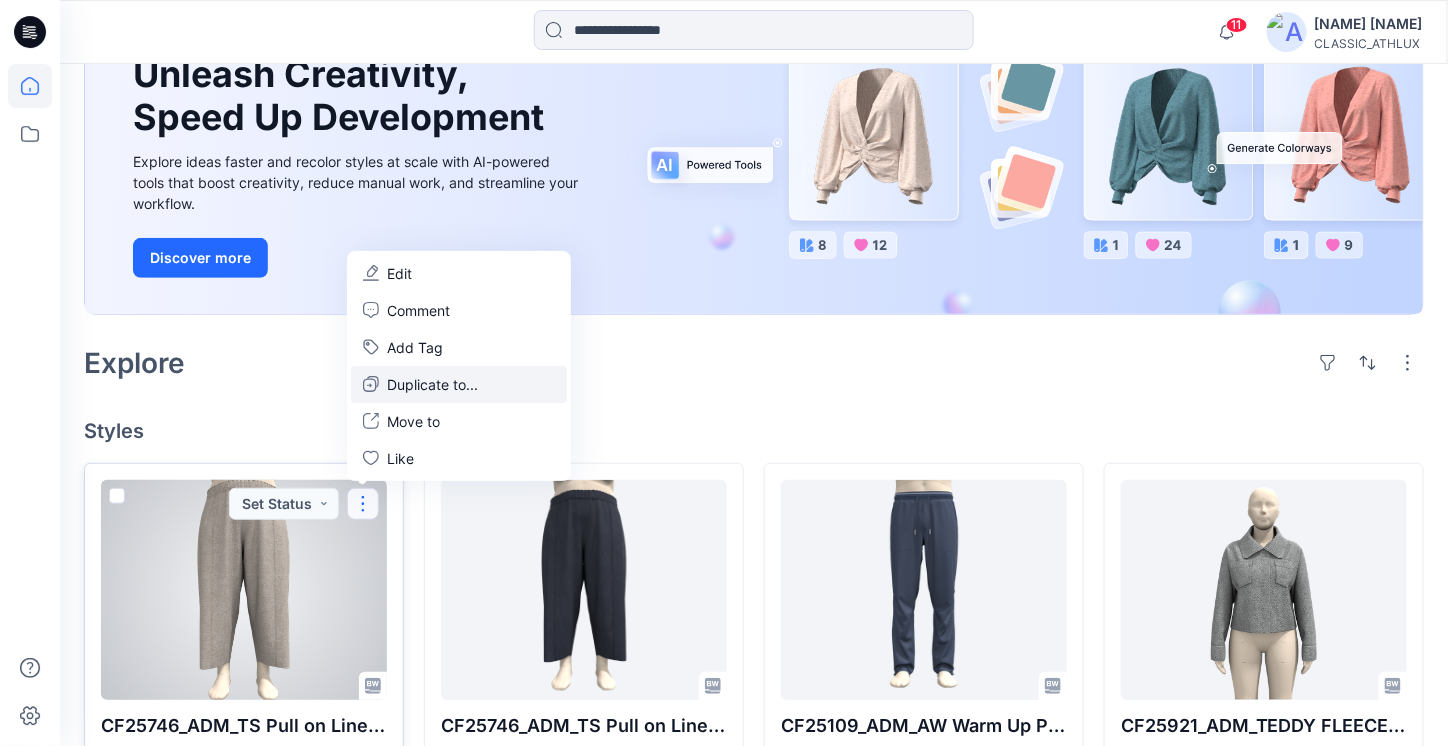 click on "Duplicate to..." at bounding box center [459, 384] 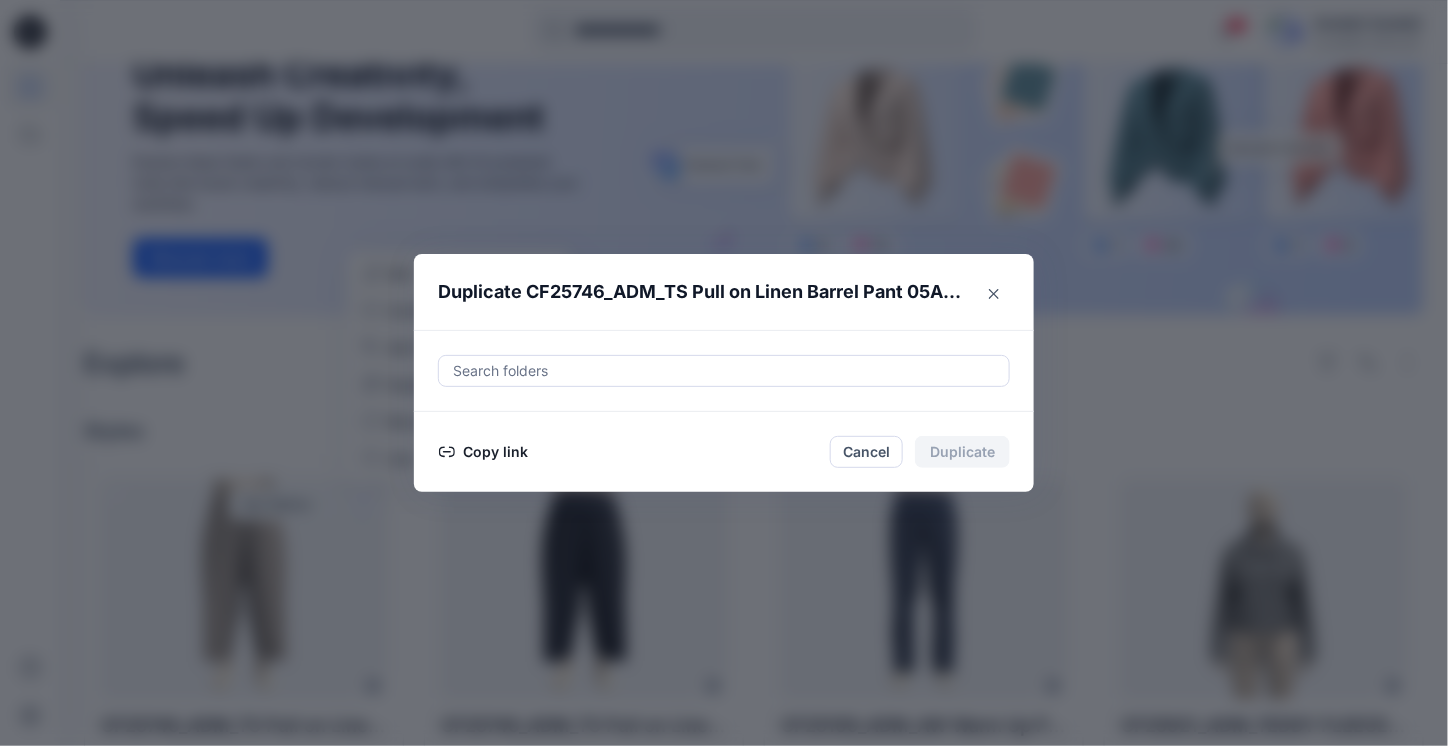 click on "Copy link" at bounding box center (483, 452) 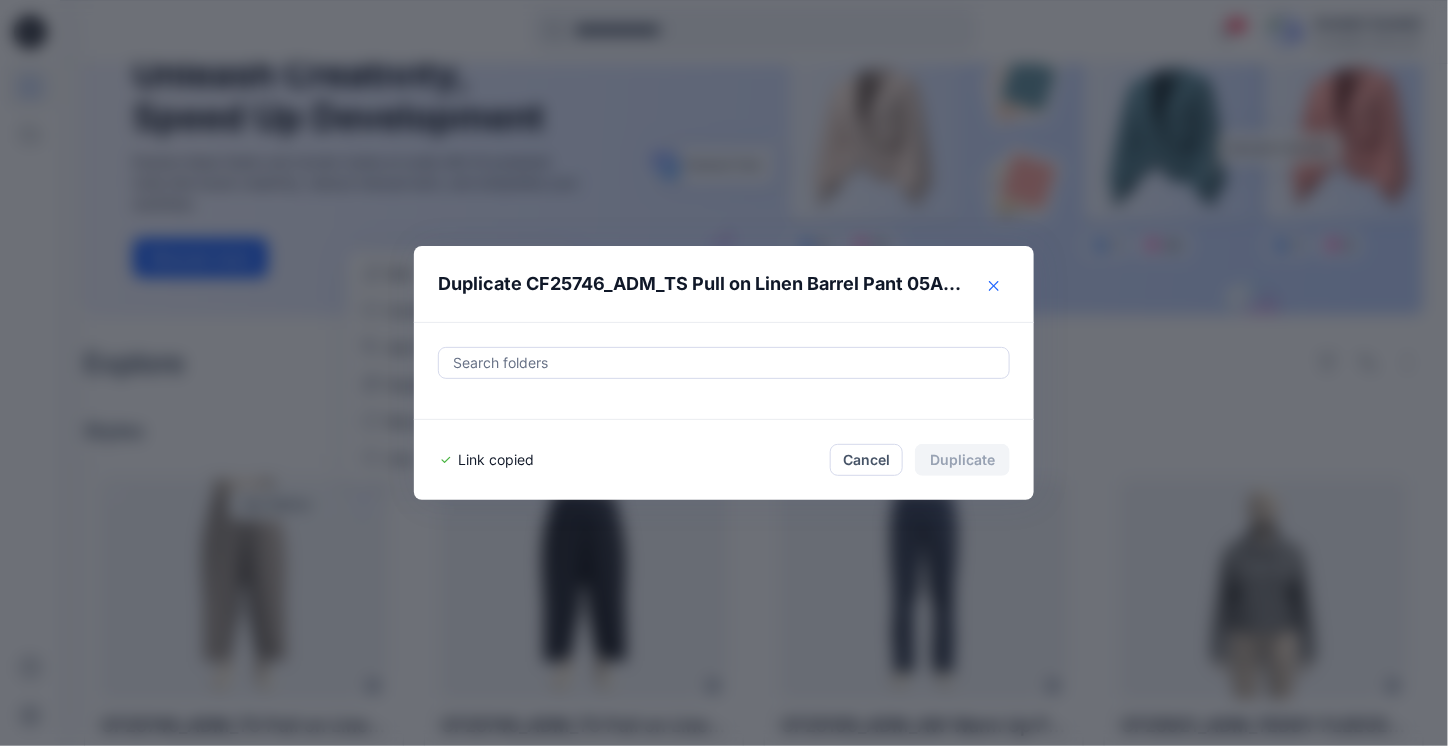 click 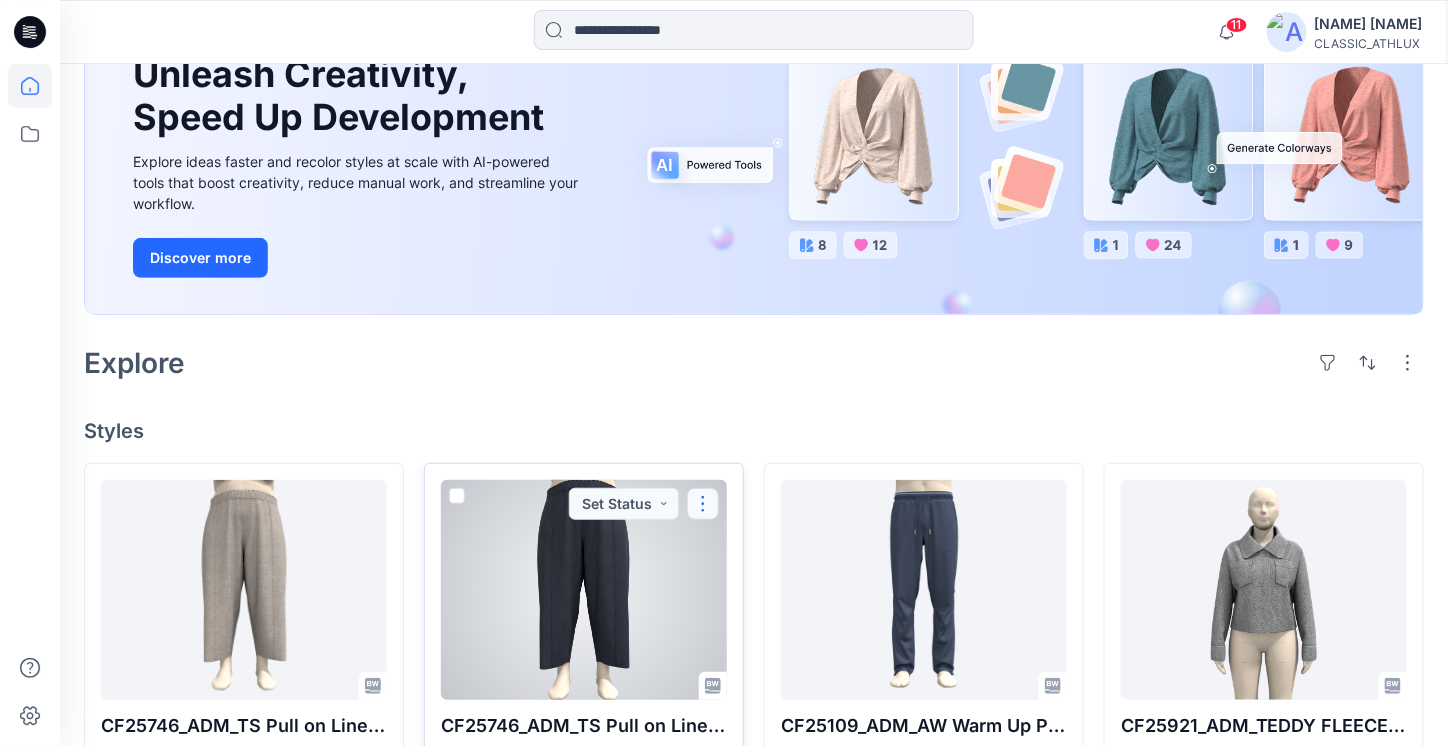 click at bounding box center [703, 504] 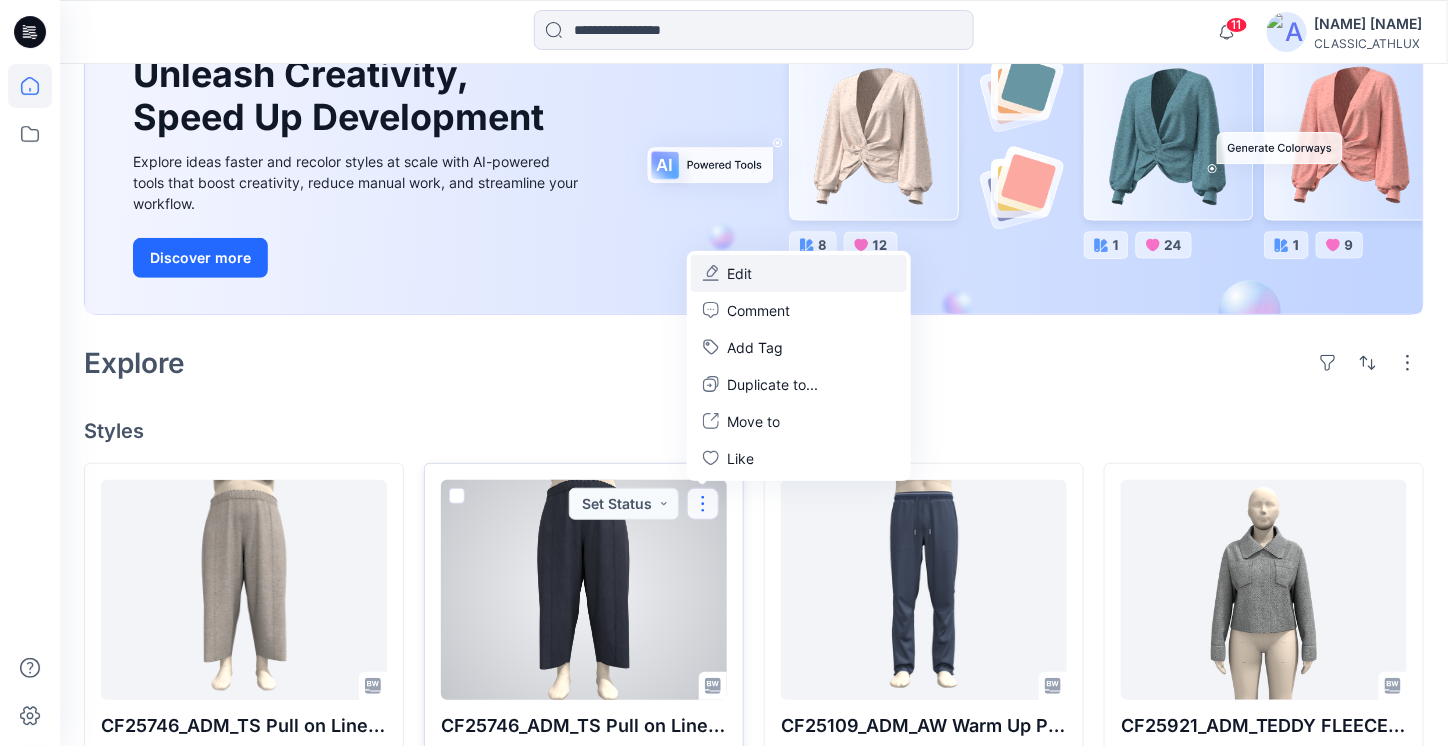 click on "Edit" at bounding box center [739, 273] 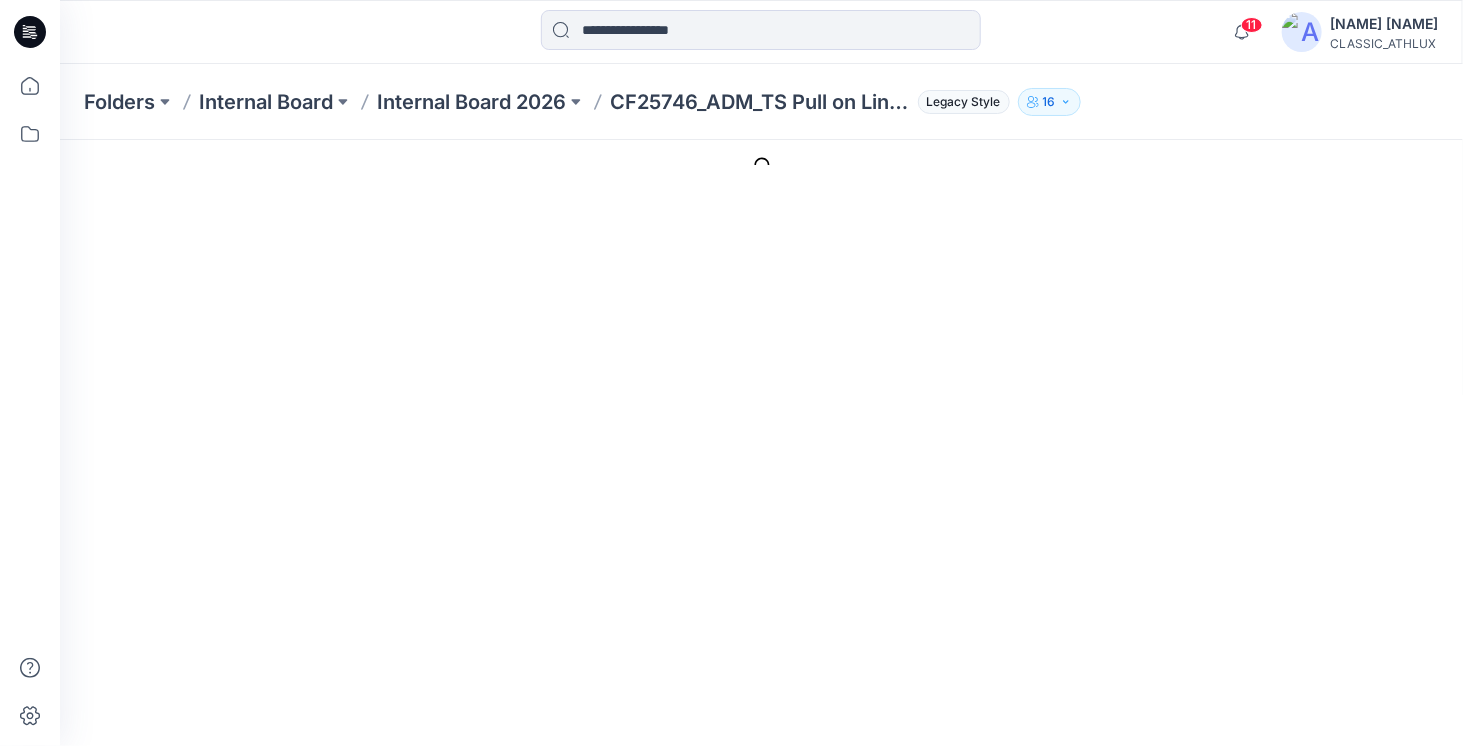 scroll, scrollTop: 0, scrollLeft: 0, axis: both 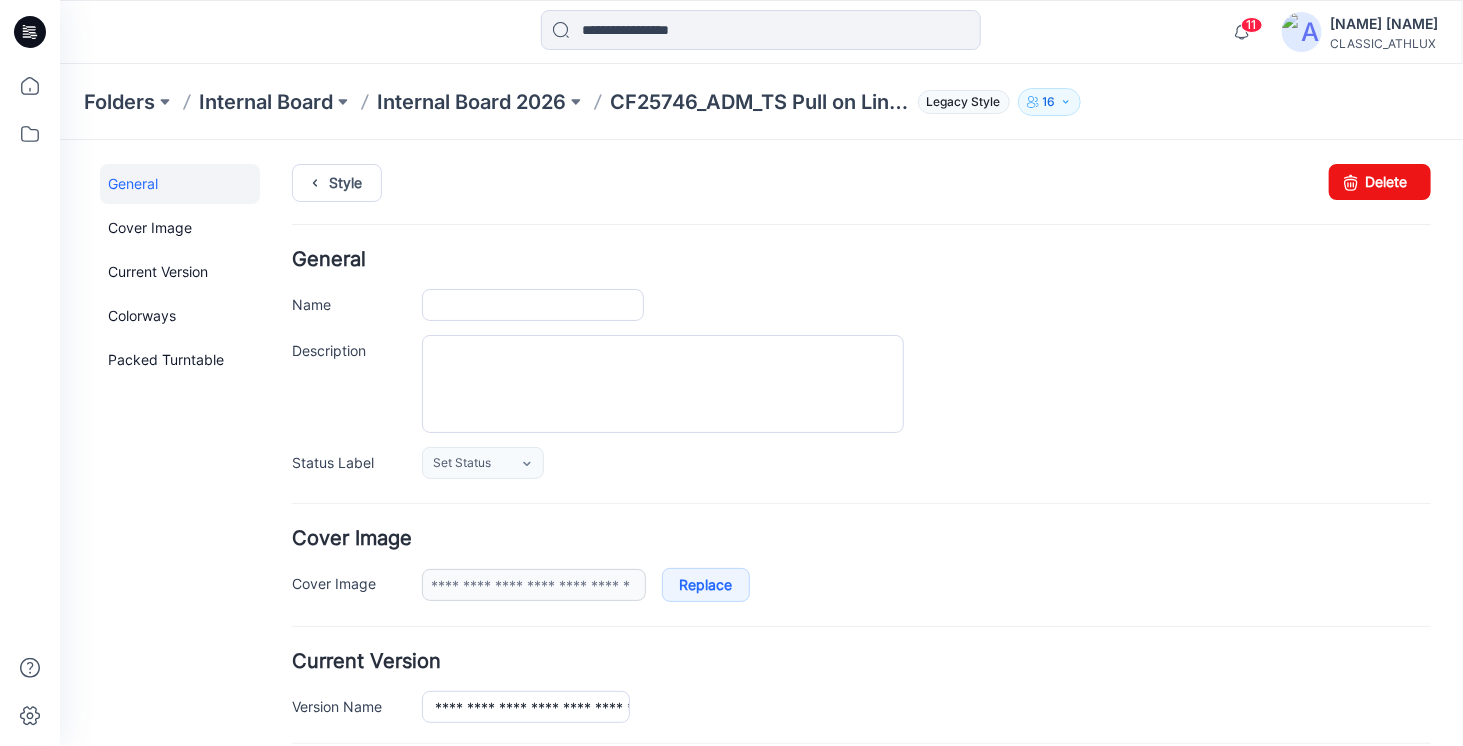 type on "**********" 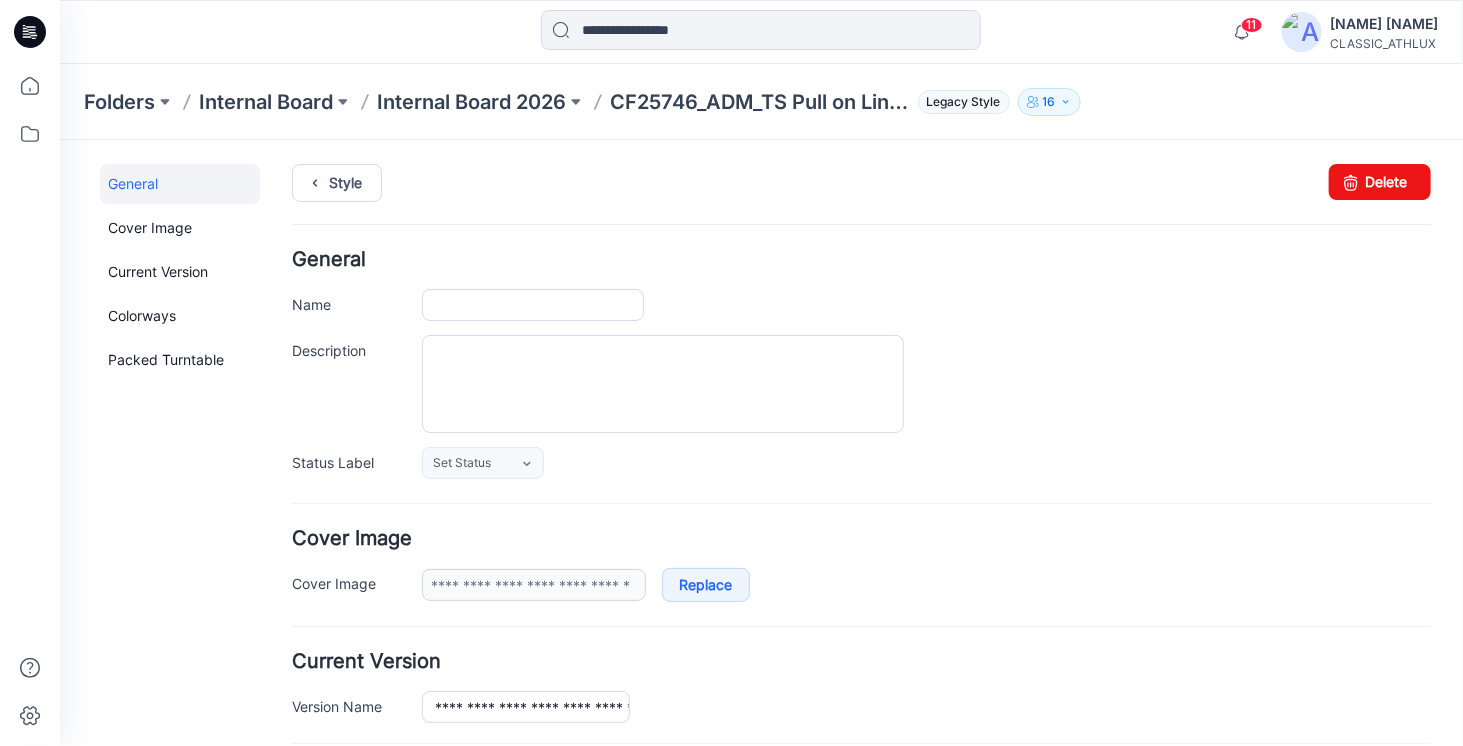 type on "*********" 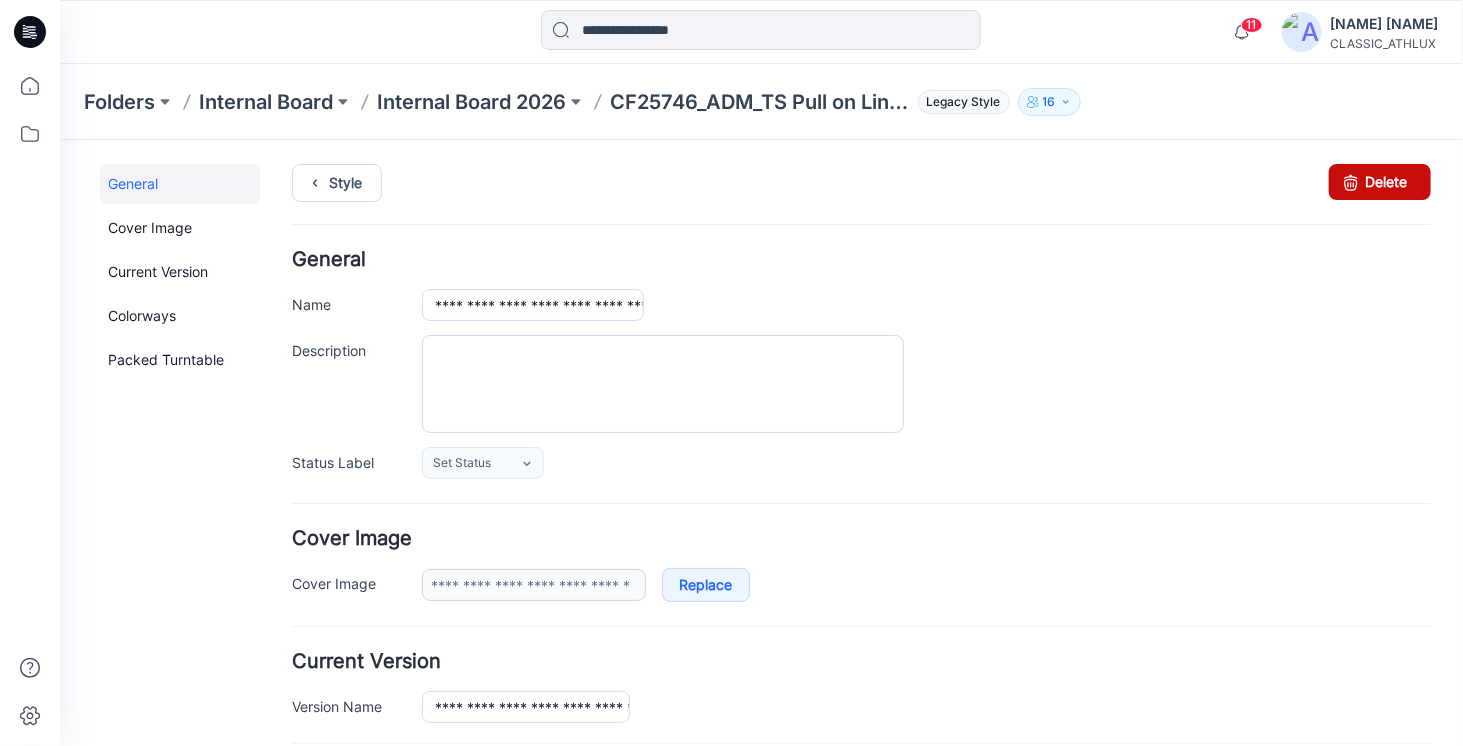 drag, startPoint x: 1353, startPoint y: 172, endPoint x: 881, endPoint y: 238, distance: 476.59207 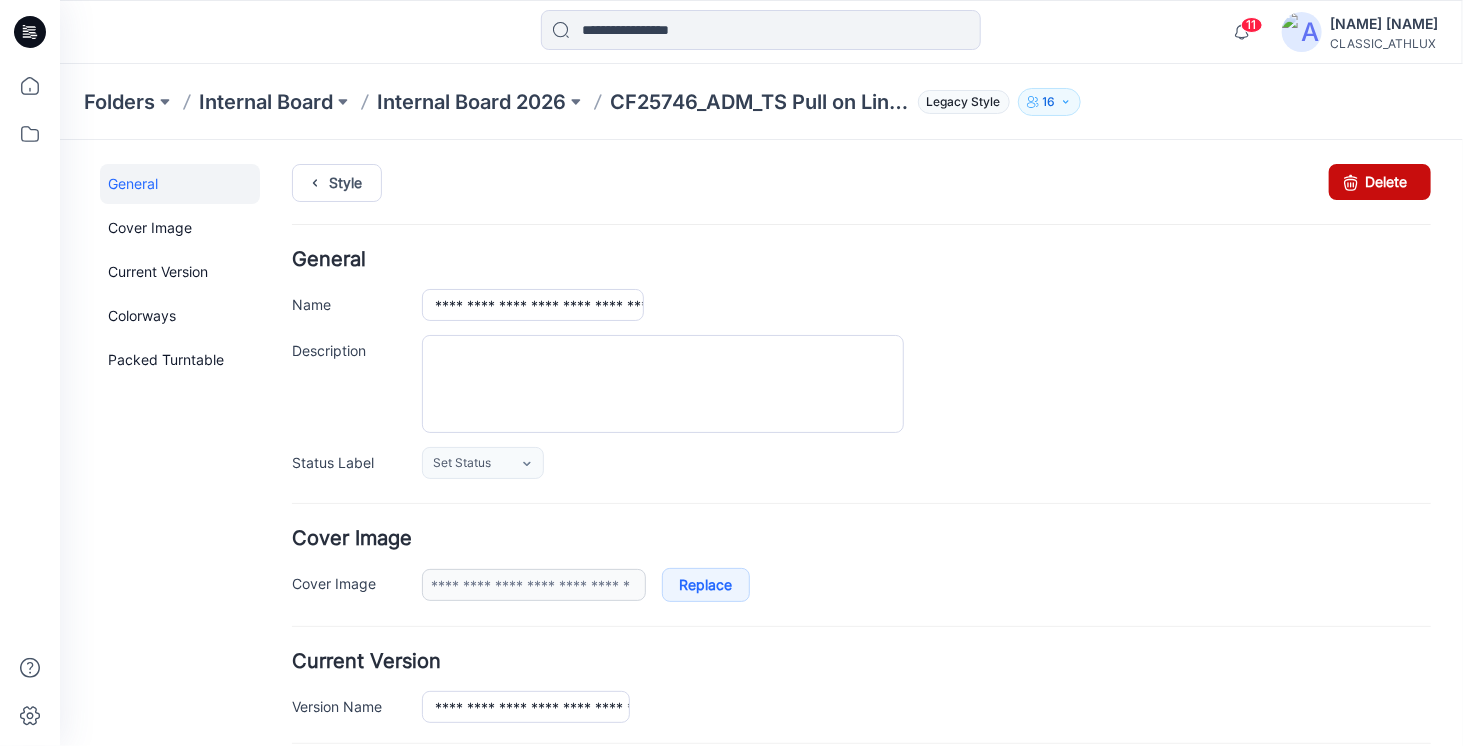 click on "Delete" at bounding box center [1379, 181] 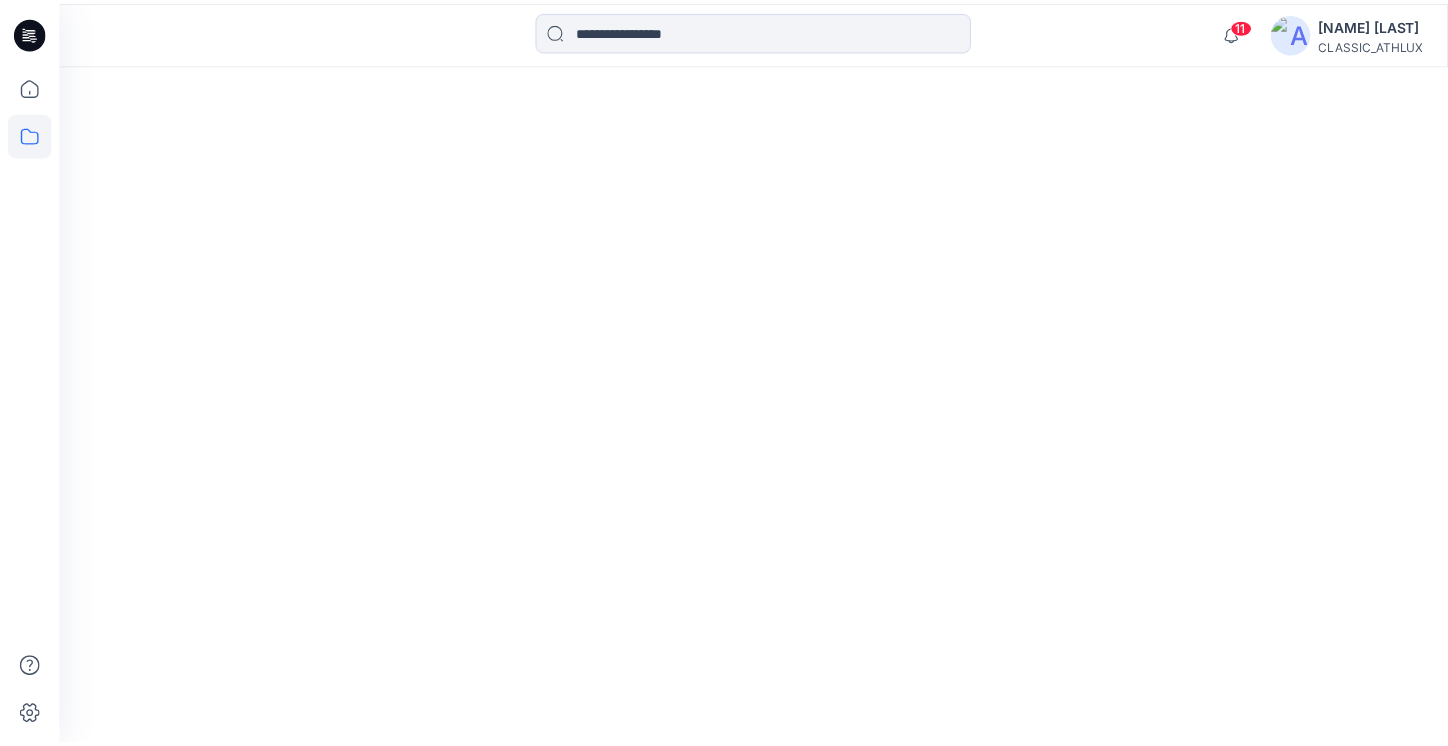 scroll, scrollTop: 0, scrollLeft: 0, axis: both 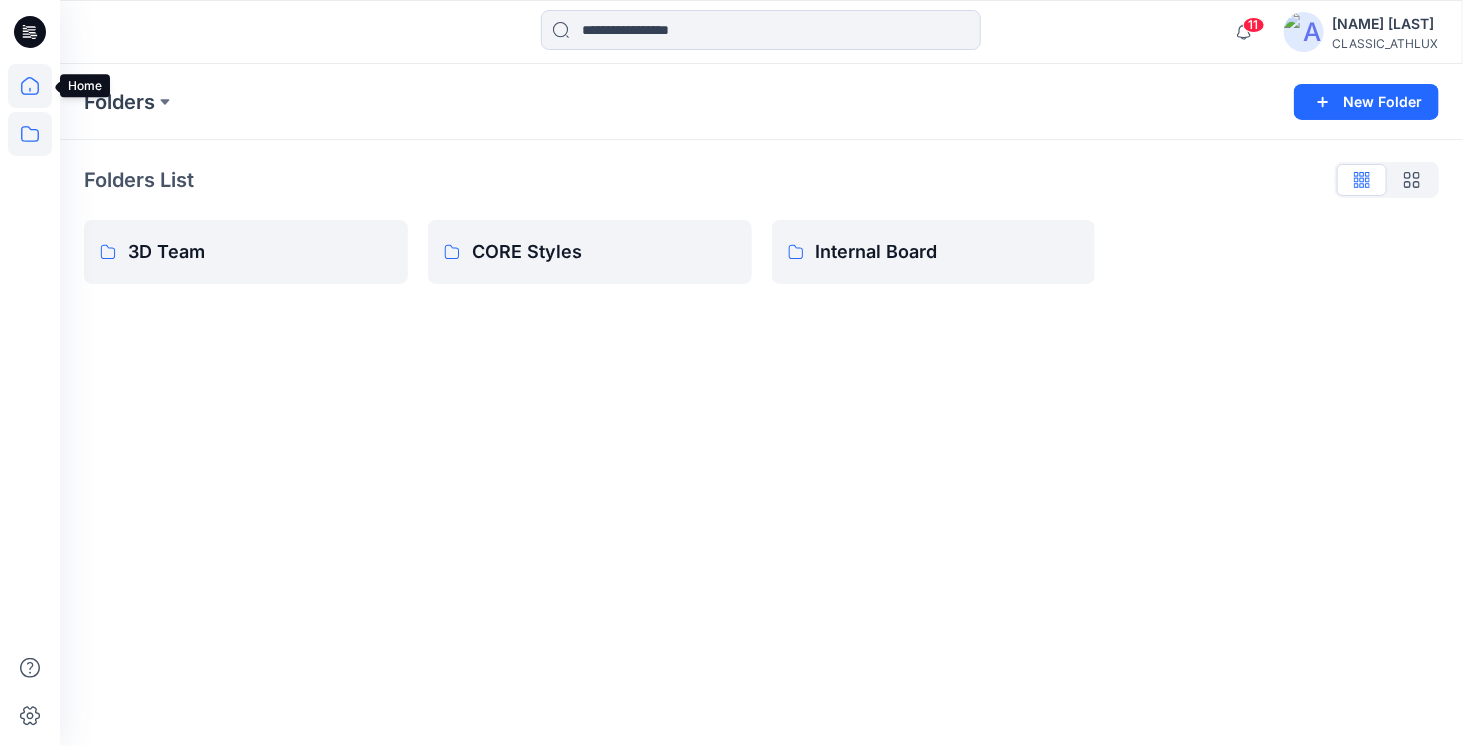 click 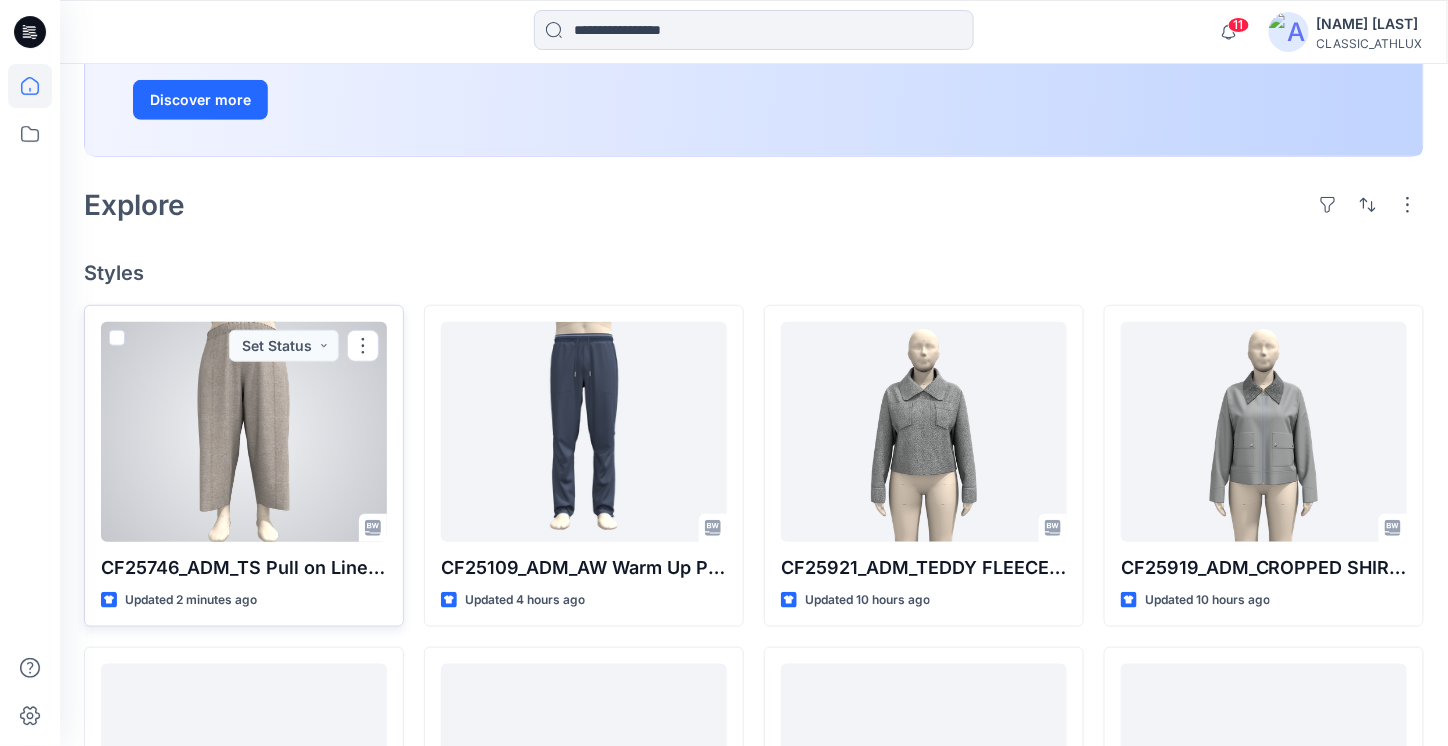 scroll, scrollTop: 400, scrollLeft: 0, axis: vertical 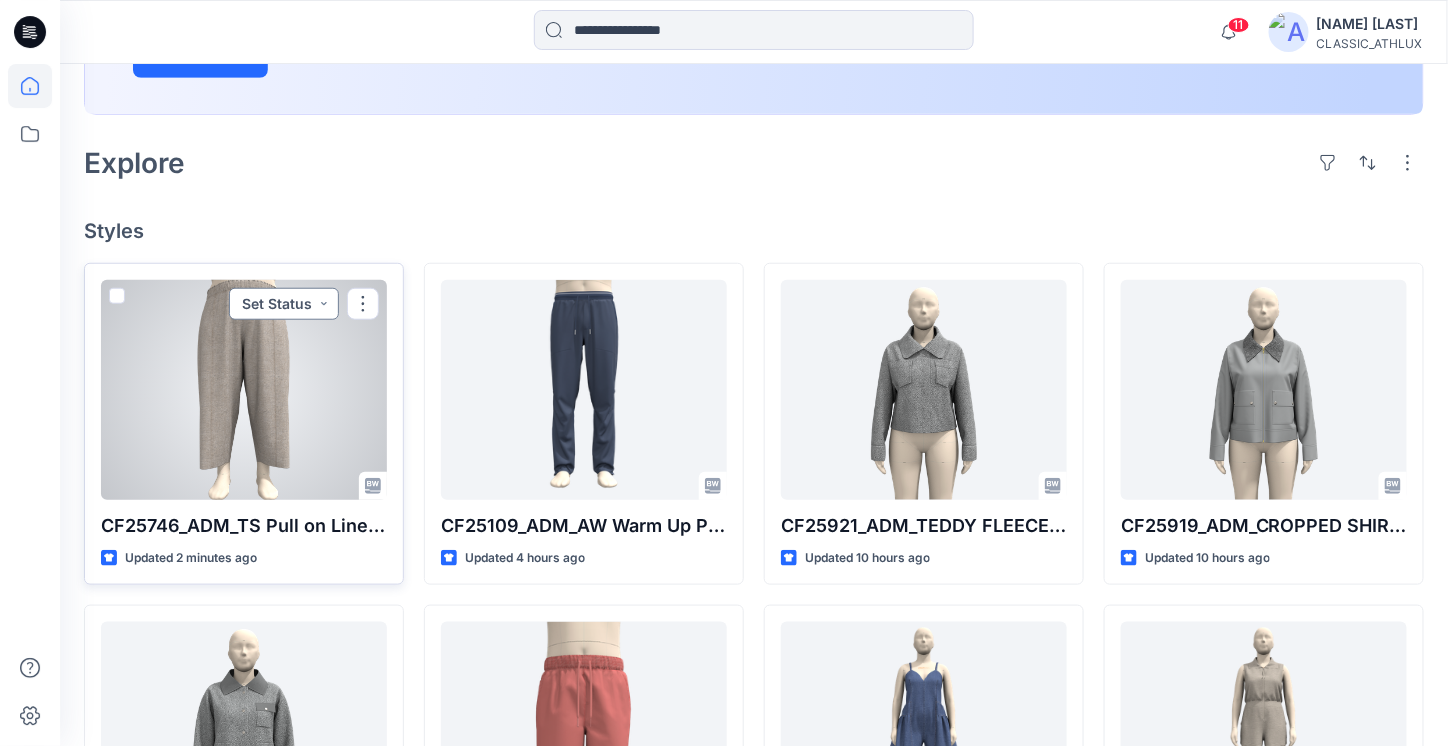 click on "Set Status" at bounding box center [284, 304] 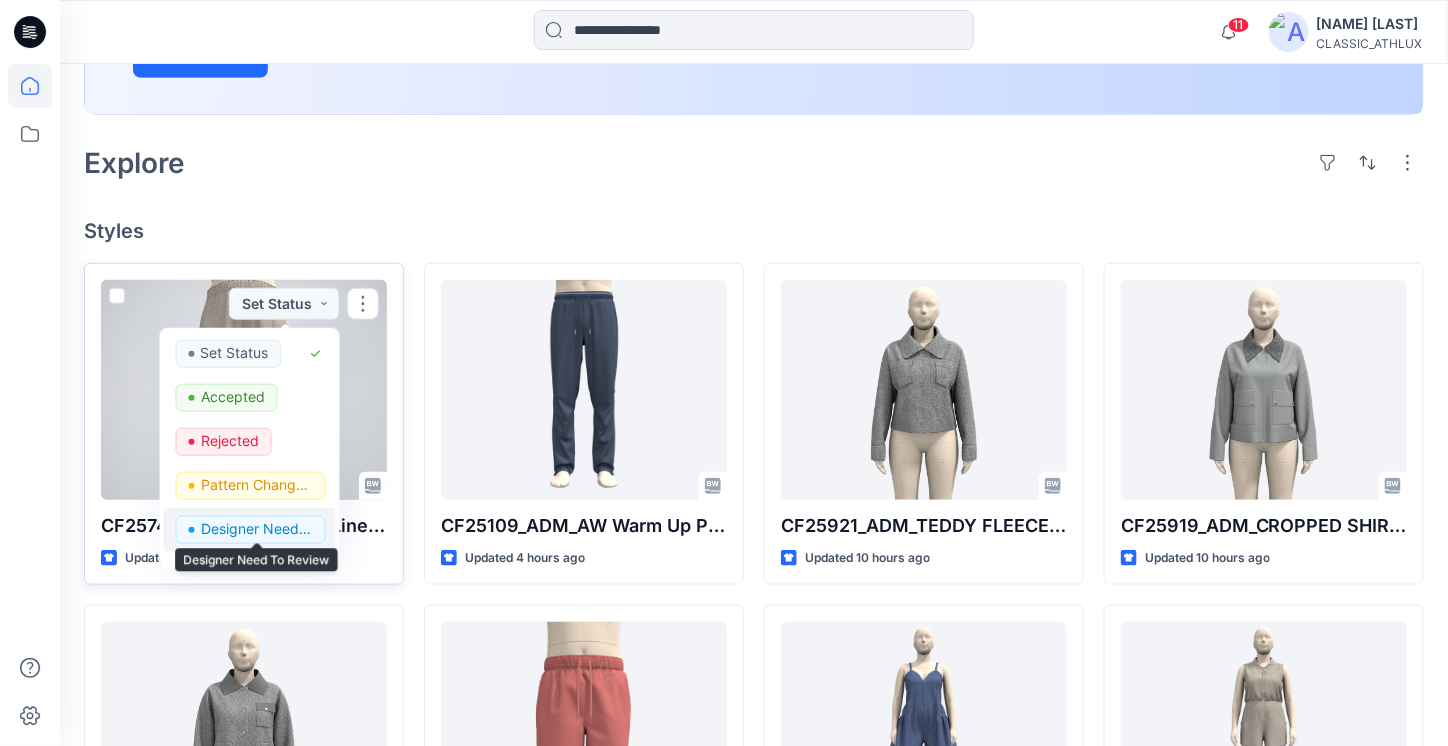 click on "Designer Need To Review" at bounding box center [257, 529] 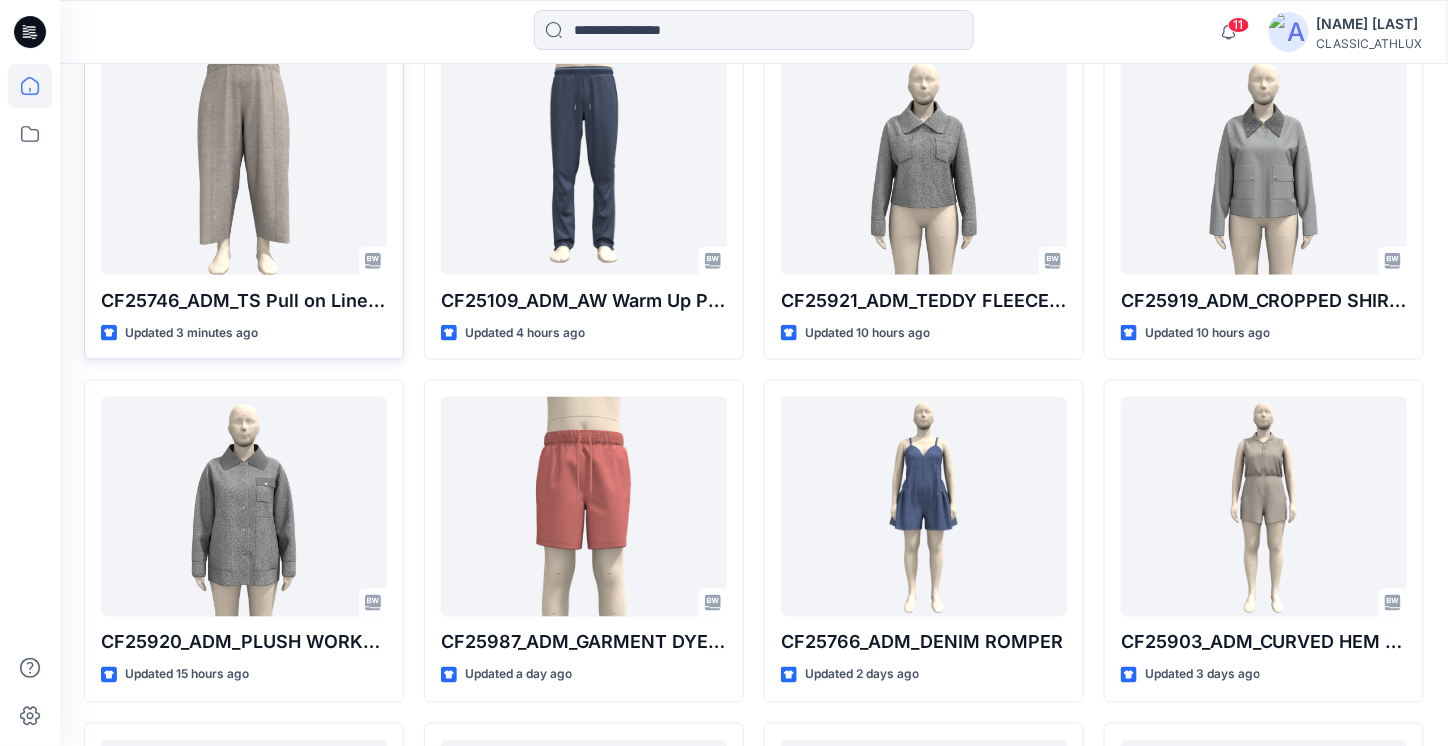 scroll, scrollTop: 700, scrollLeft: 0, axis: vertical 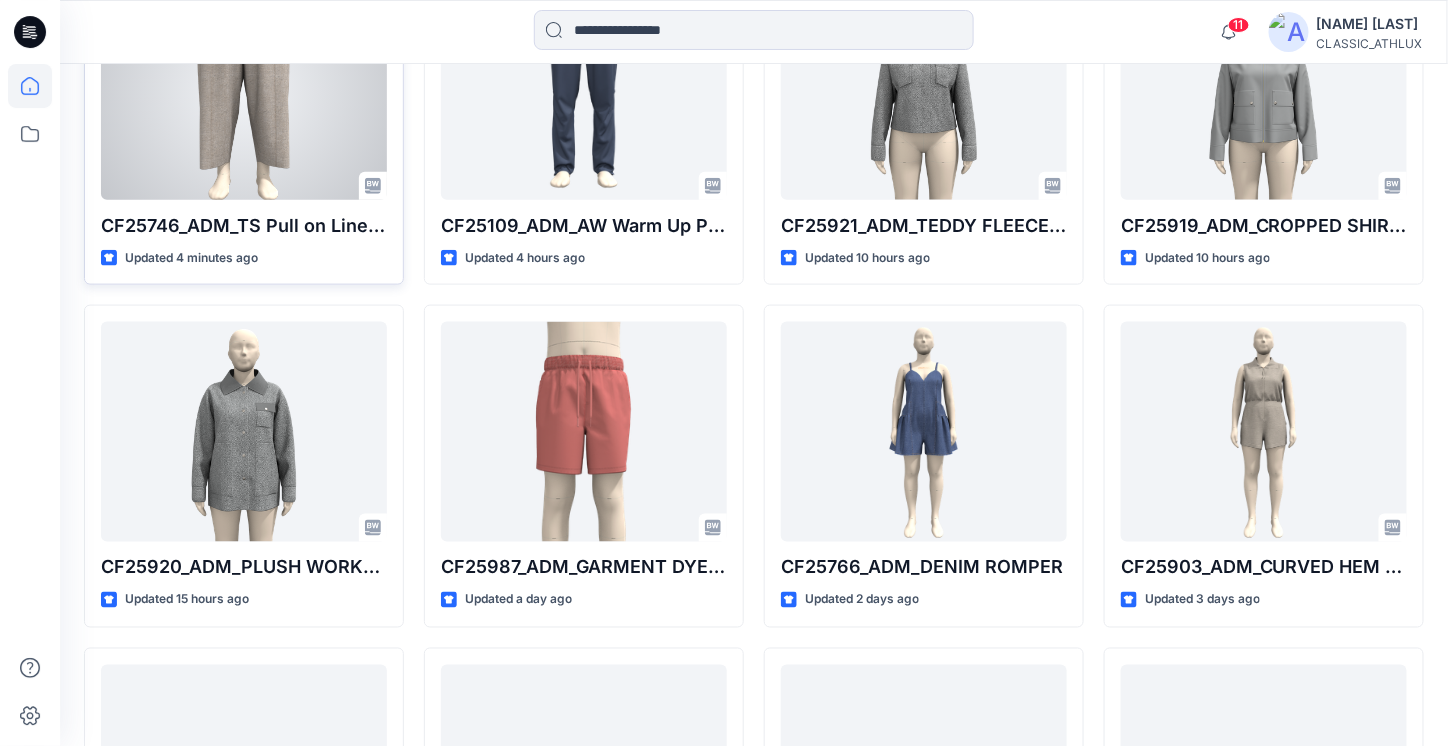 click at bounding box center (244, 90) 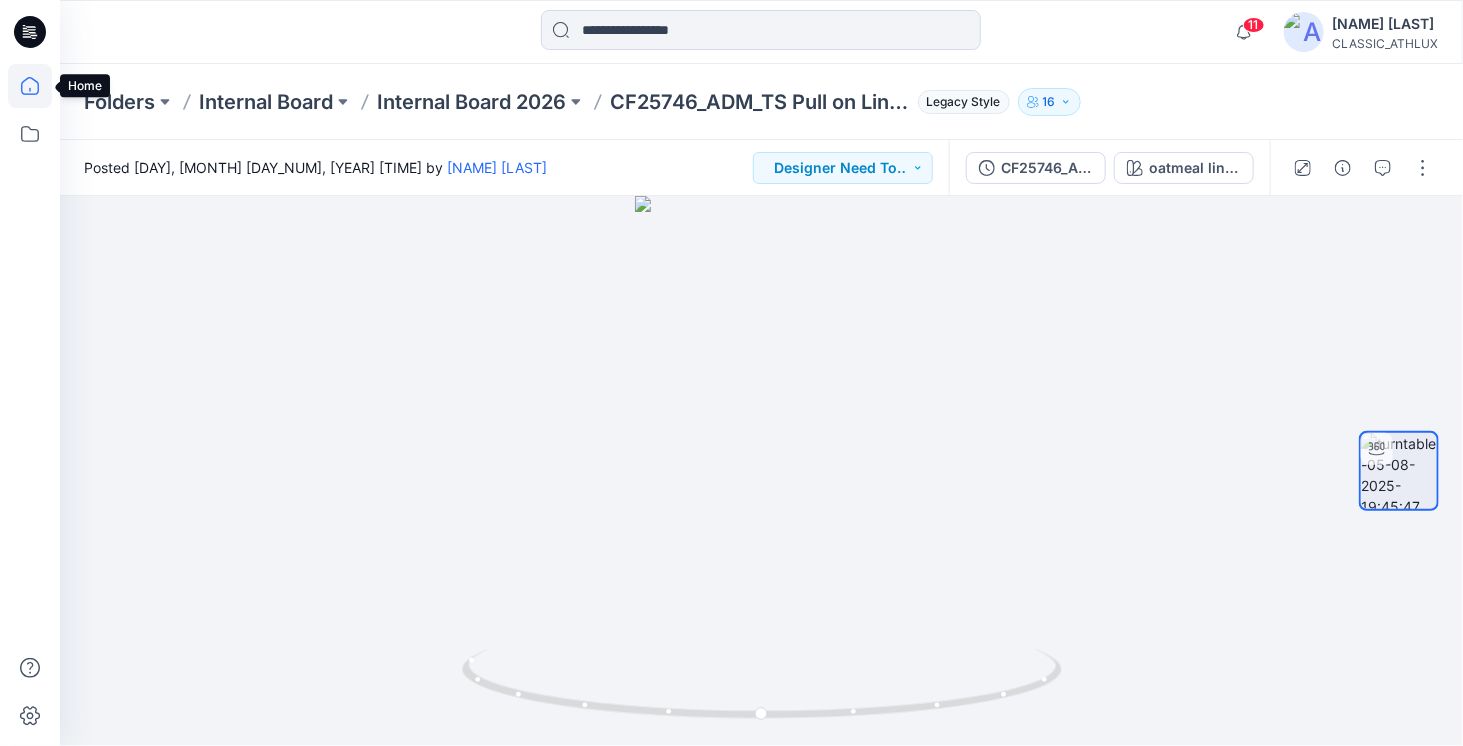 click 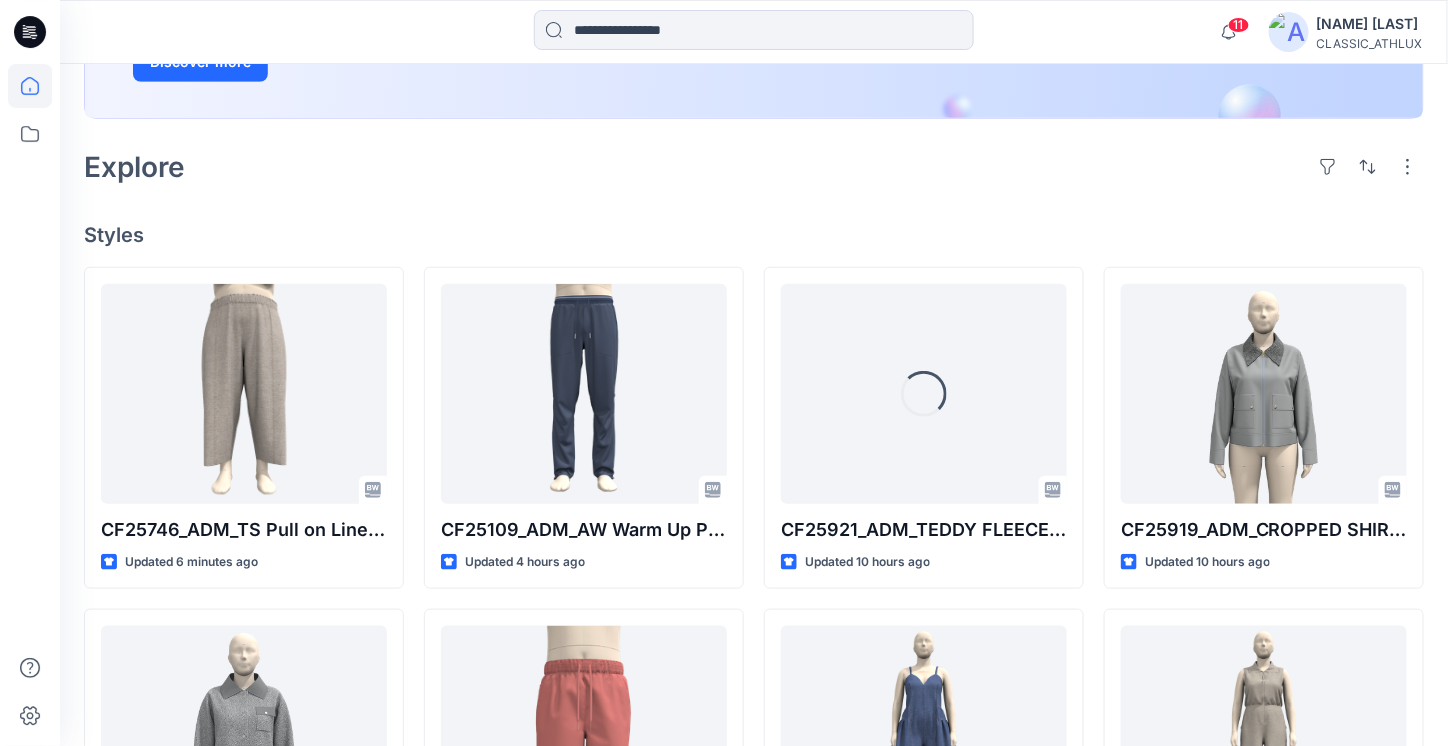 scroll, scrollTop: 400, scrollLeft: 0, axis: vertical 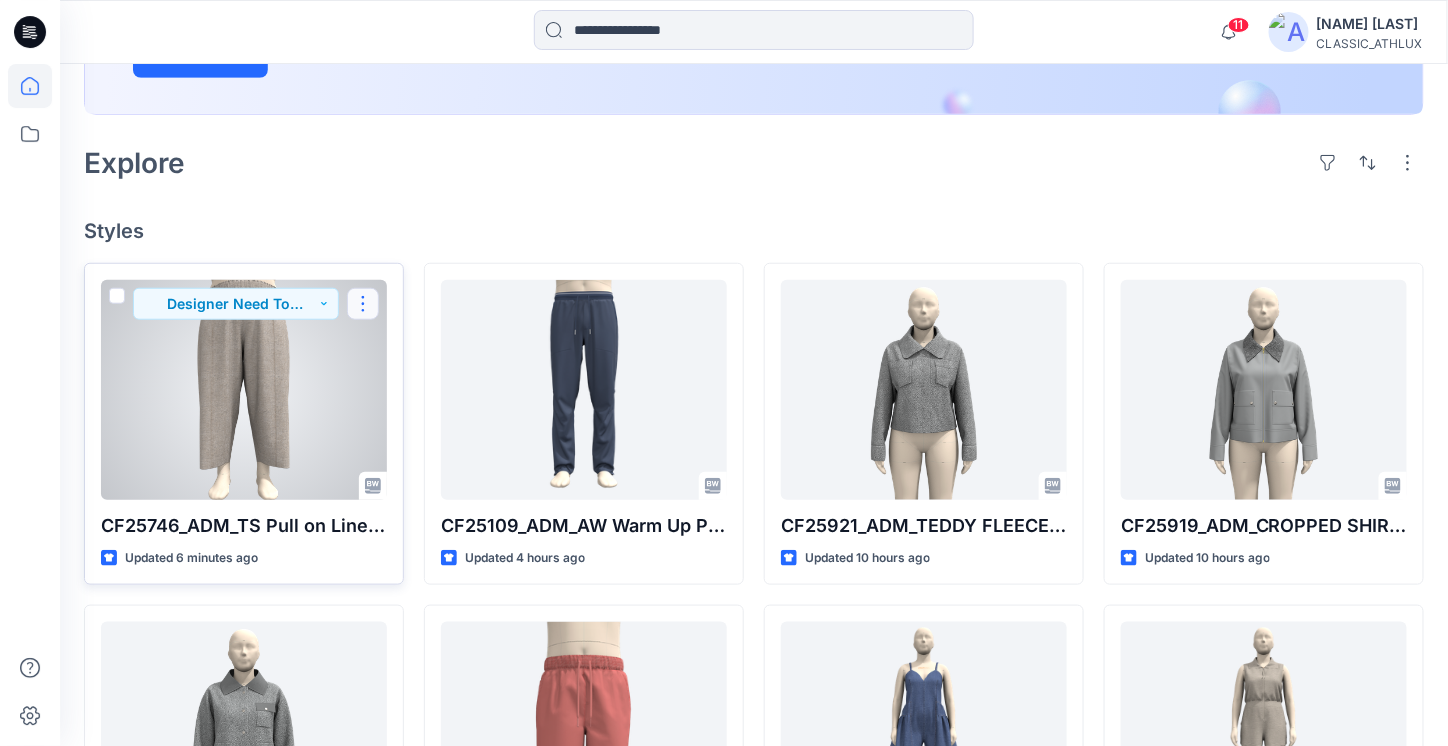 click at bounding box center [363, 304] 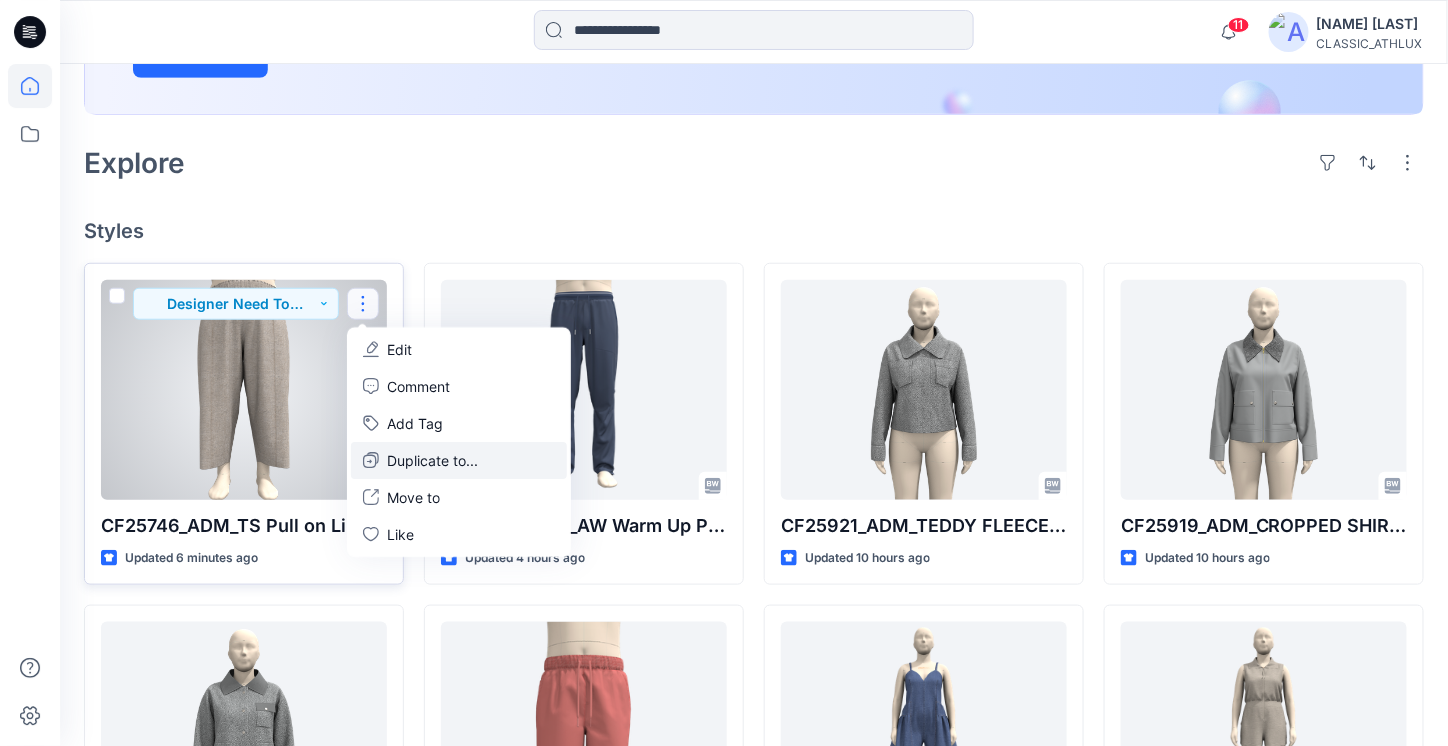 click on "Duplicate to..." at bounding box center [459, 460] 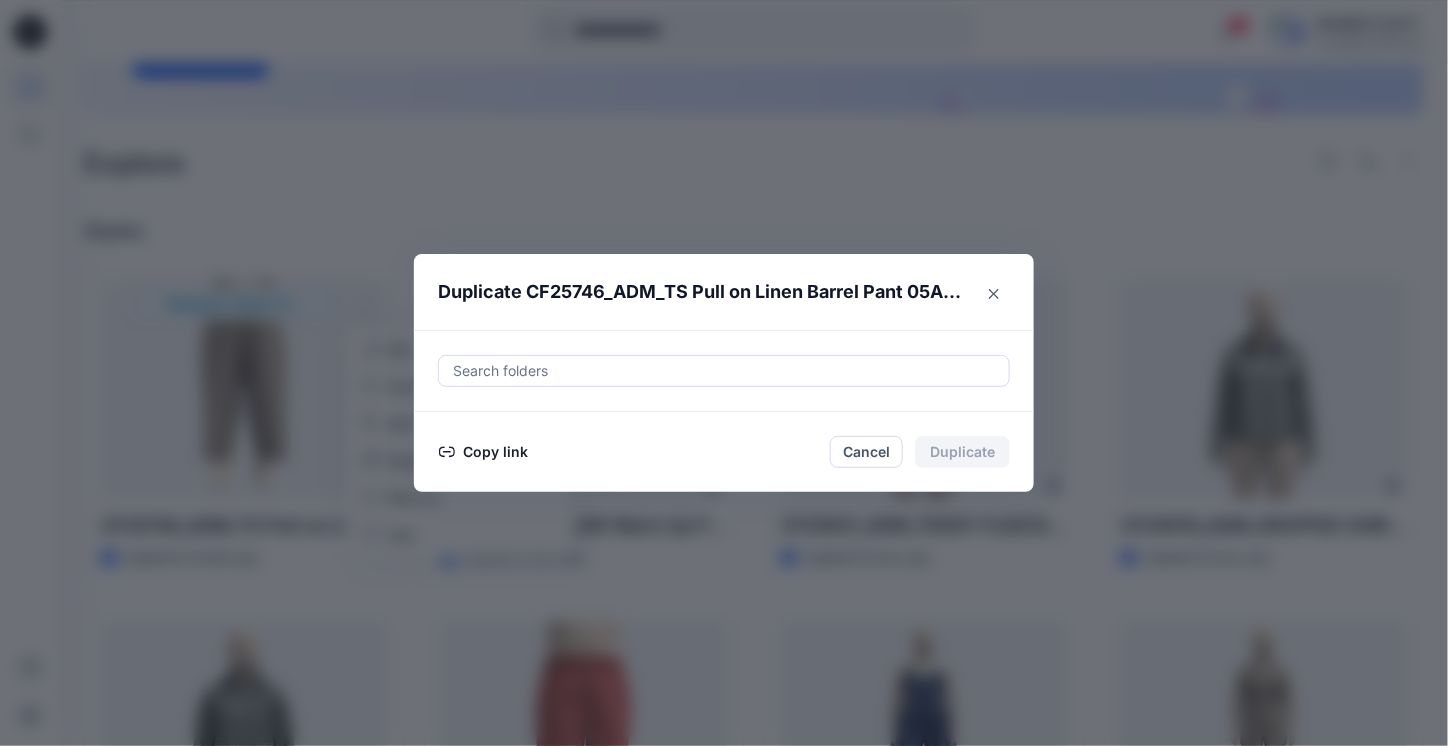 click on "Copy link" at bounding box center (483, 452) 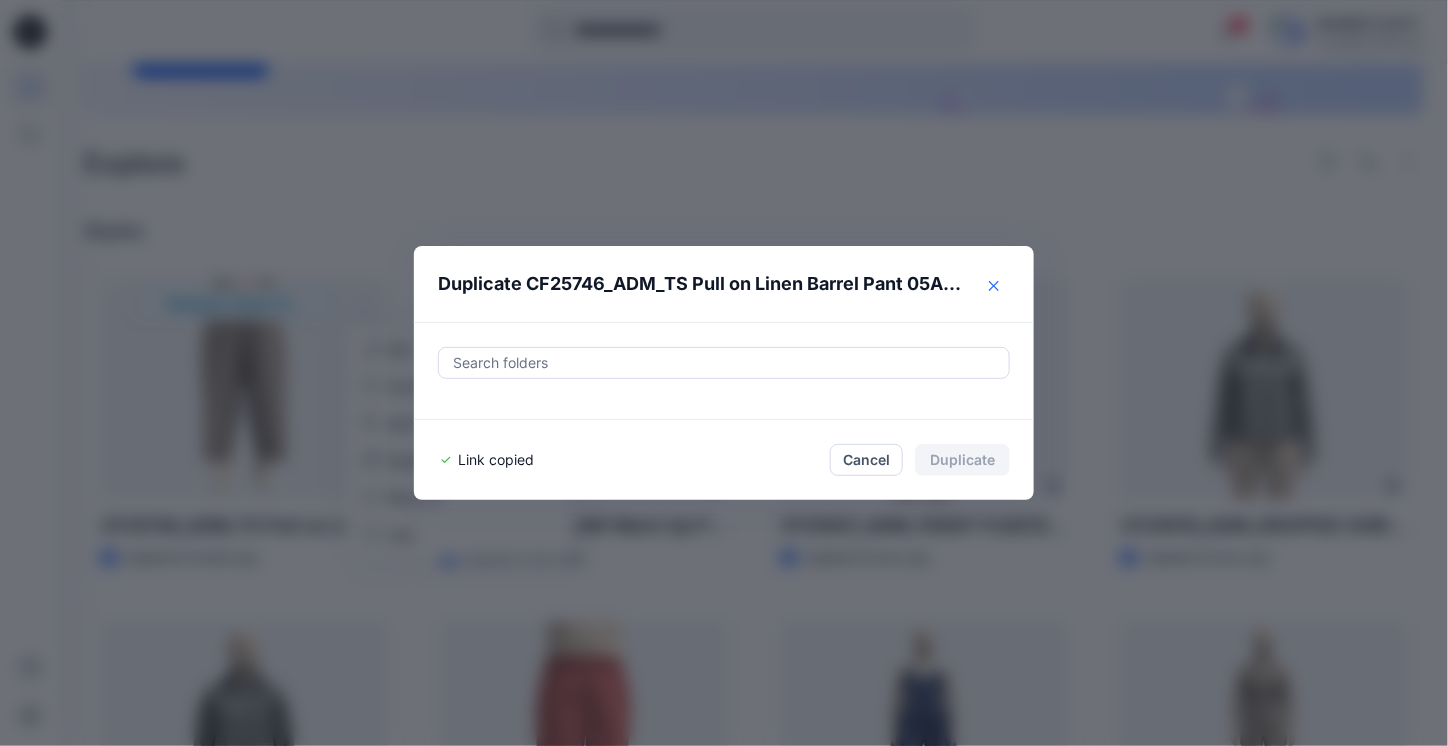 click 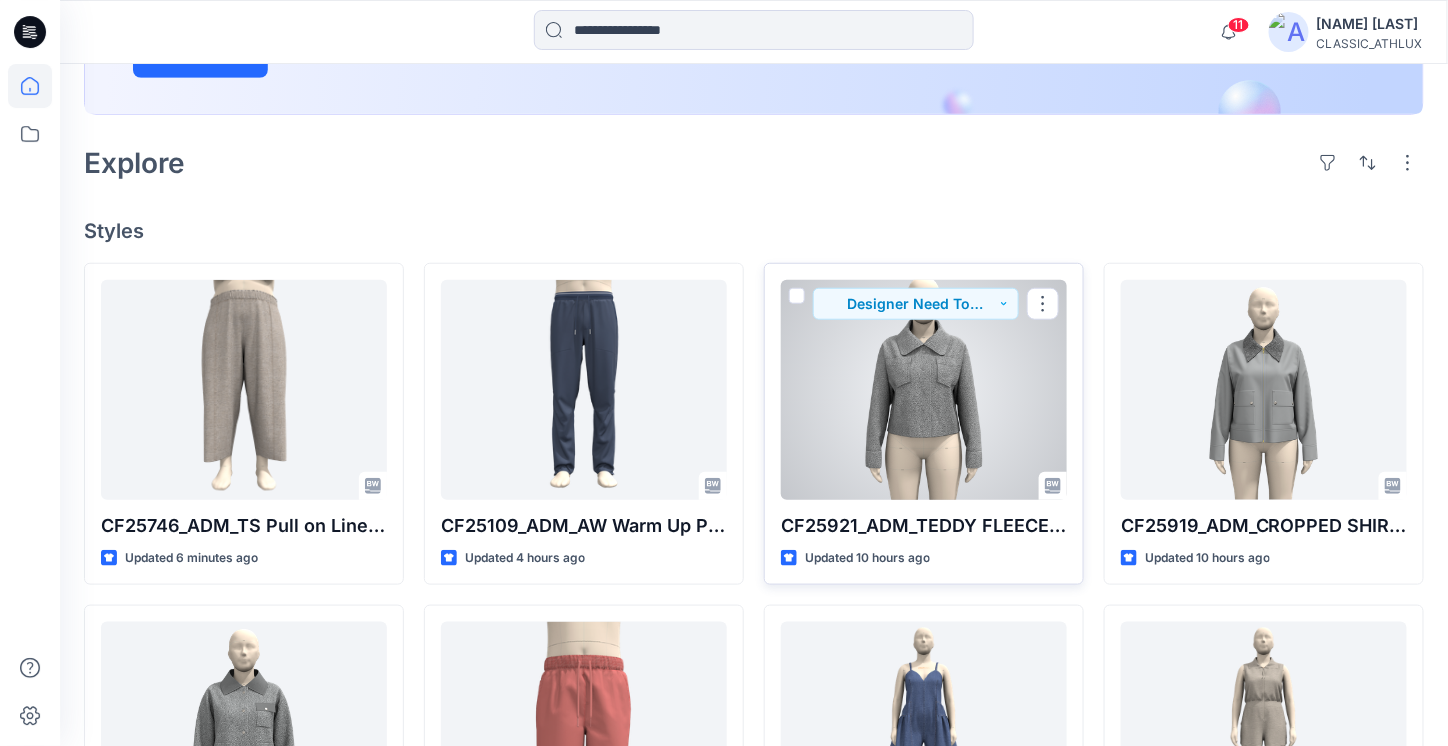 click at bounding box center [924, 390] 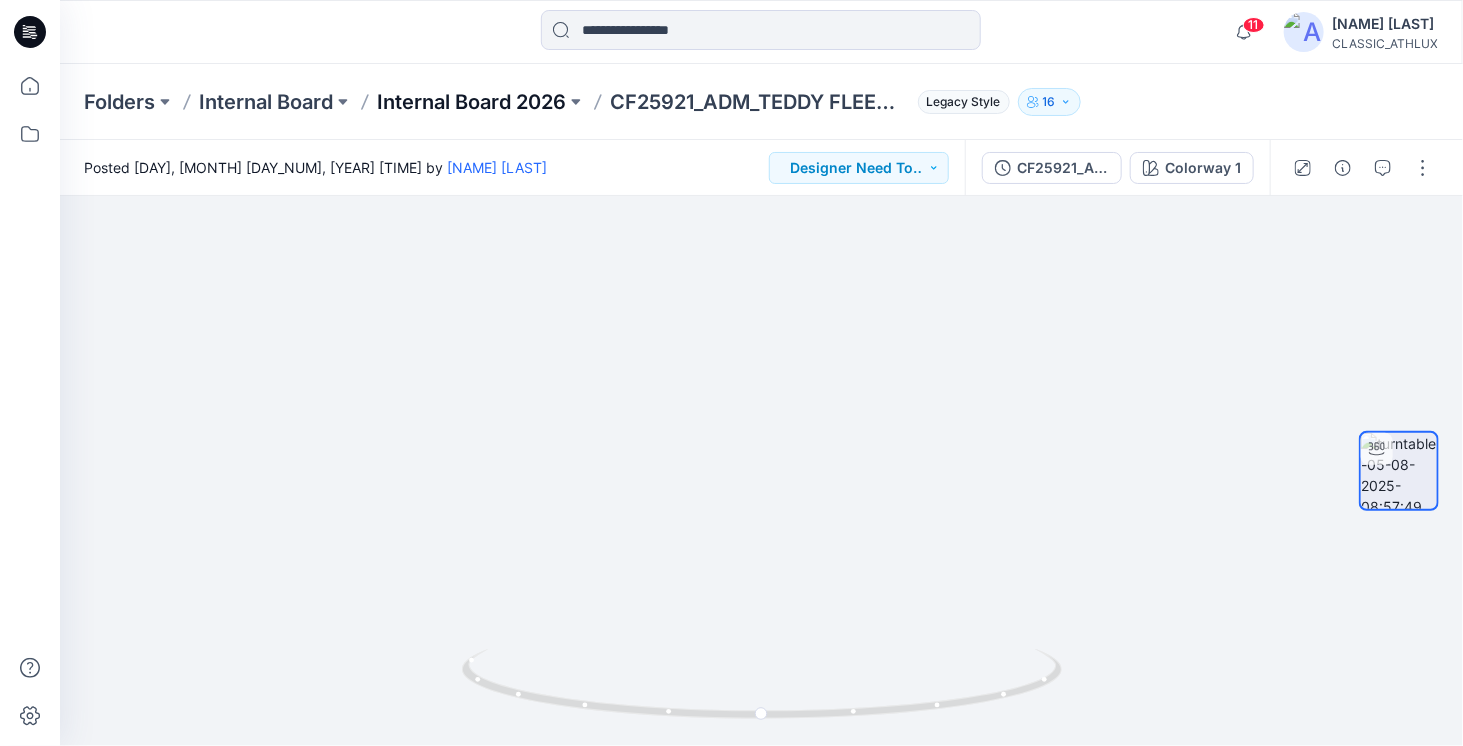 click on "Internal Board 2026" at bounding box center [471, 102] 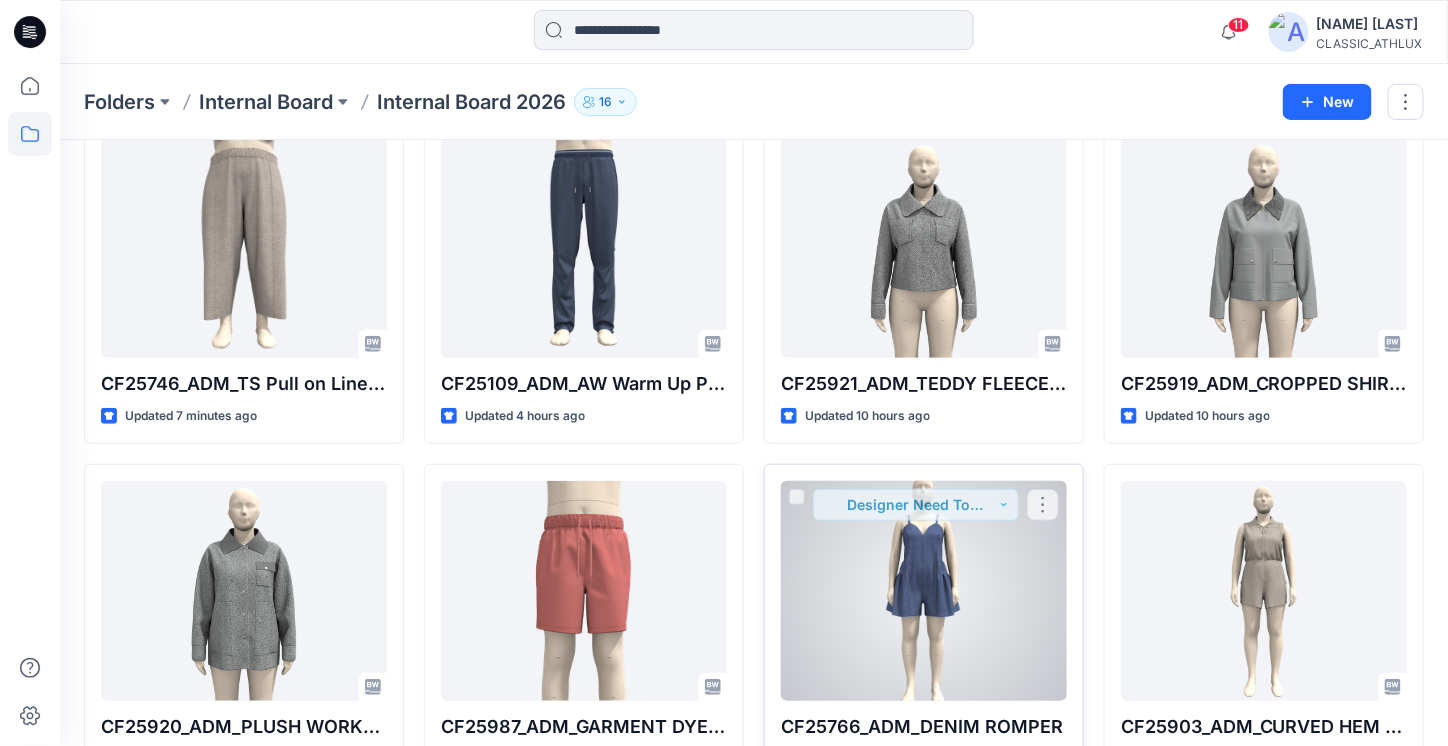 scroll, scrollTop: 300, scrollLeft: 0, axis: vertical 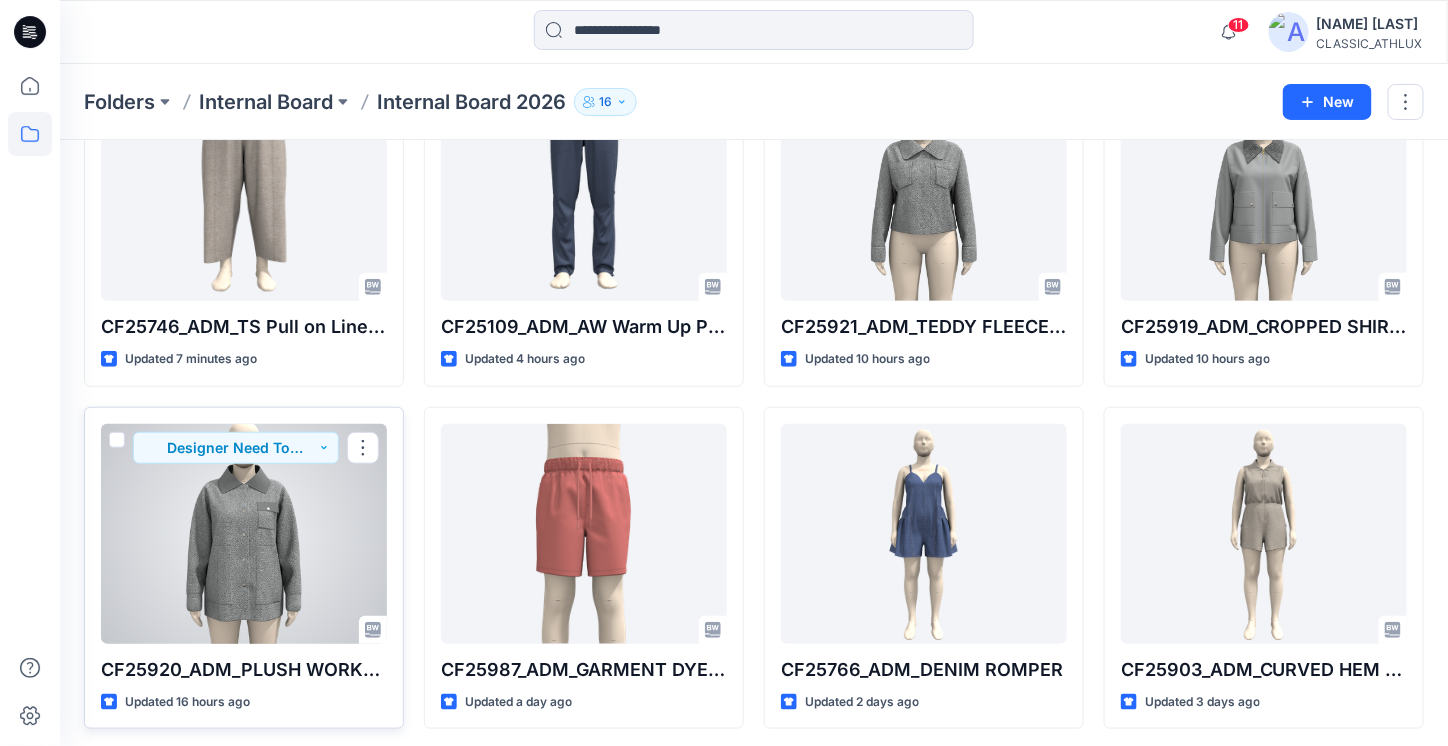 click at bounding box center (244, 534) 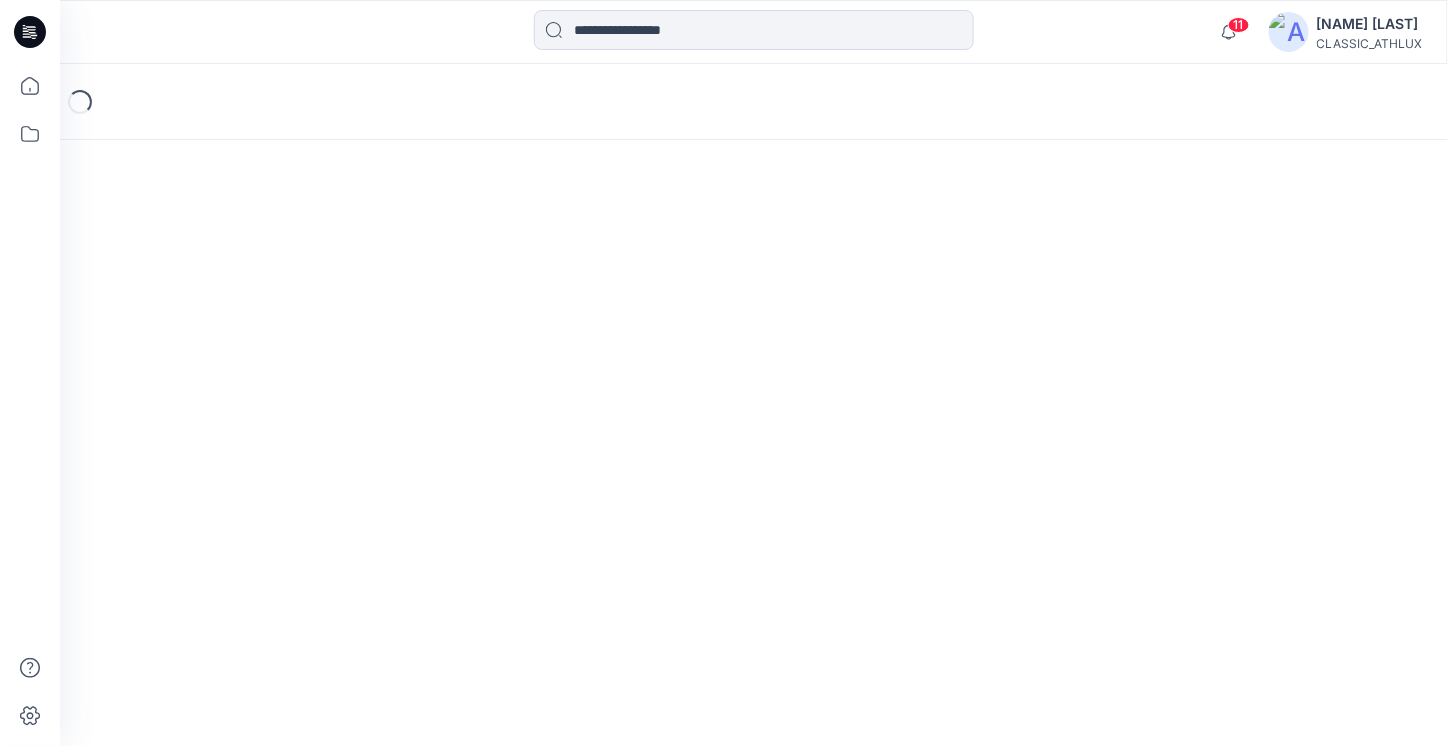 scroll, scrollTop: 0, scrollLeft: 0, axis: both 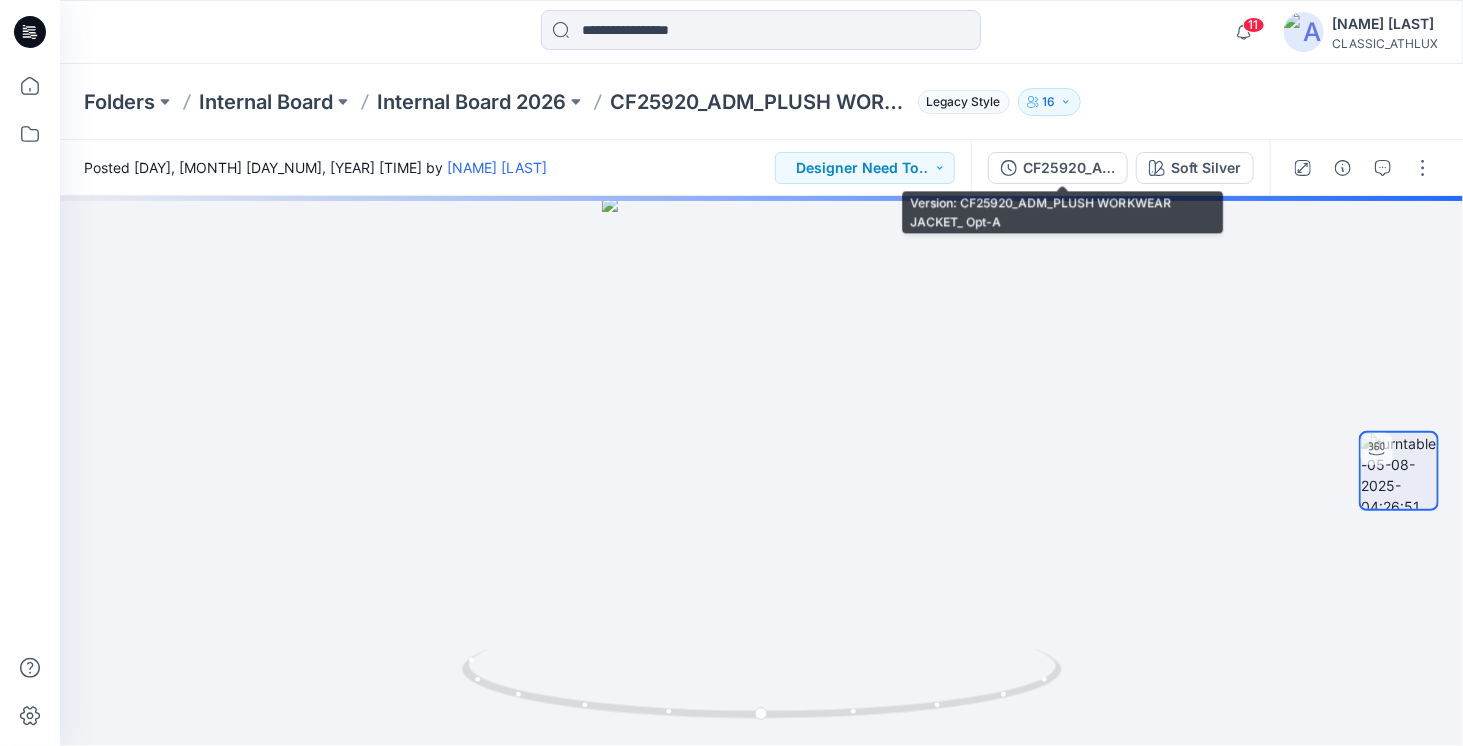 click on "CF25920_ADM_PLUSH WORKWEAR JACKET_ Opt-A" at bounding box center [1069, 168] 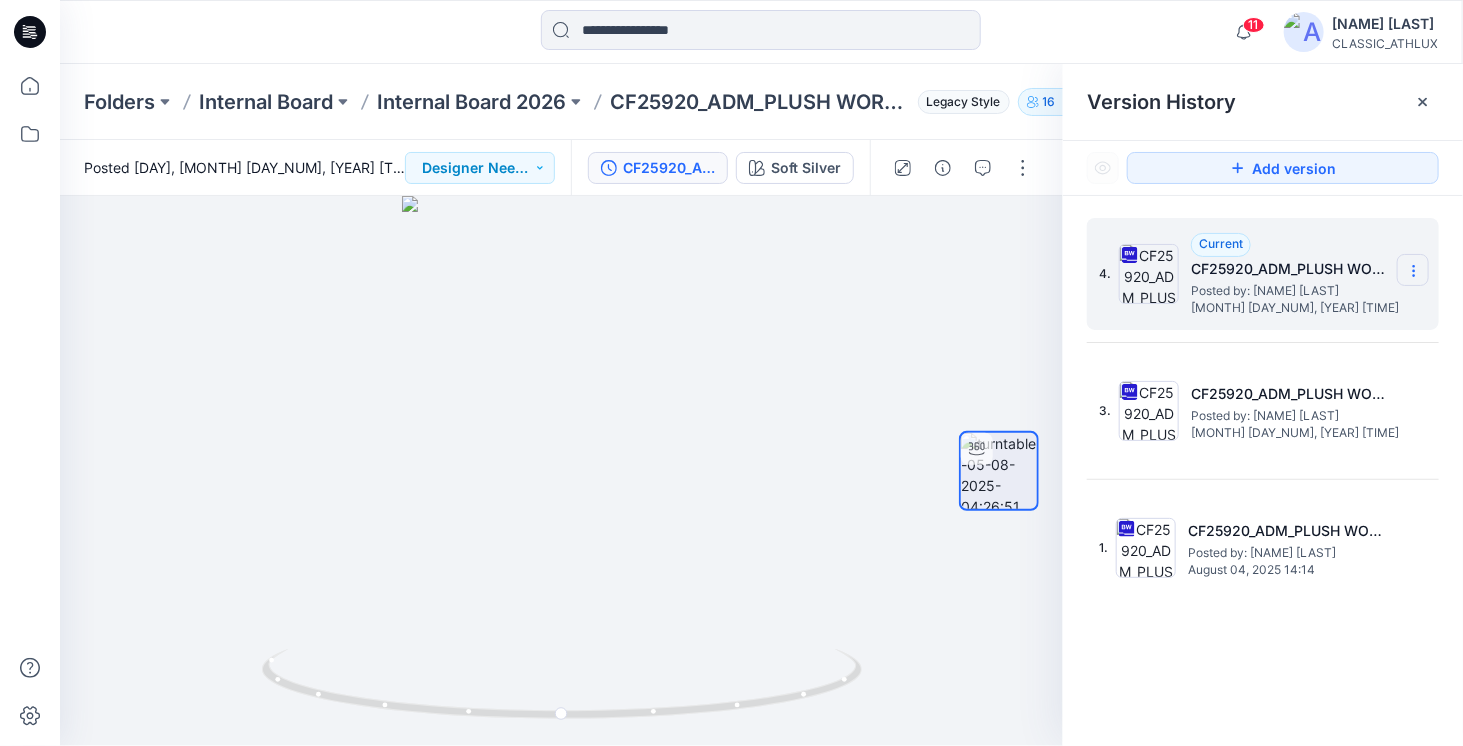 click 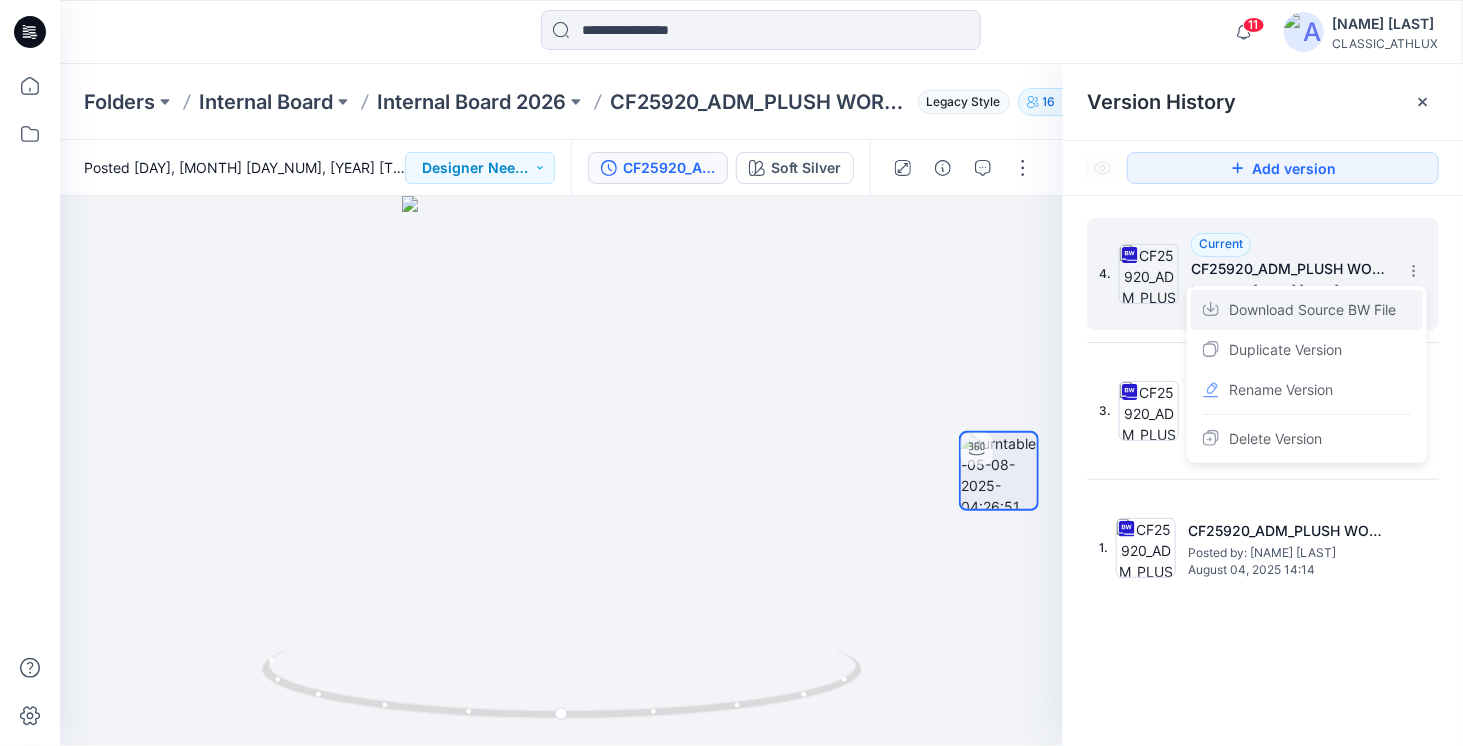click on "Download Source BW File" at bounding box center [1312, 310] 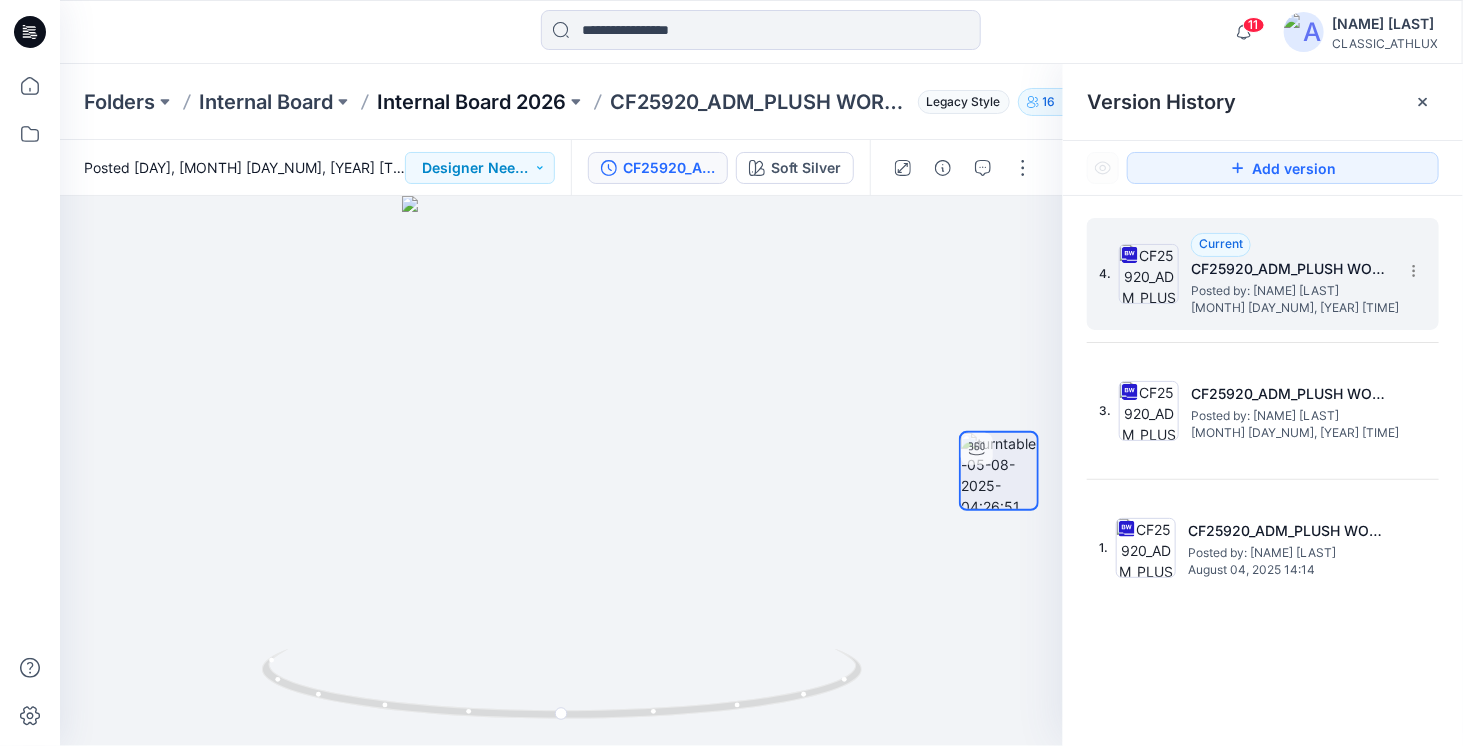 click on "Internal Board 2026" at bounding box center [471, 102] 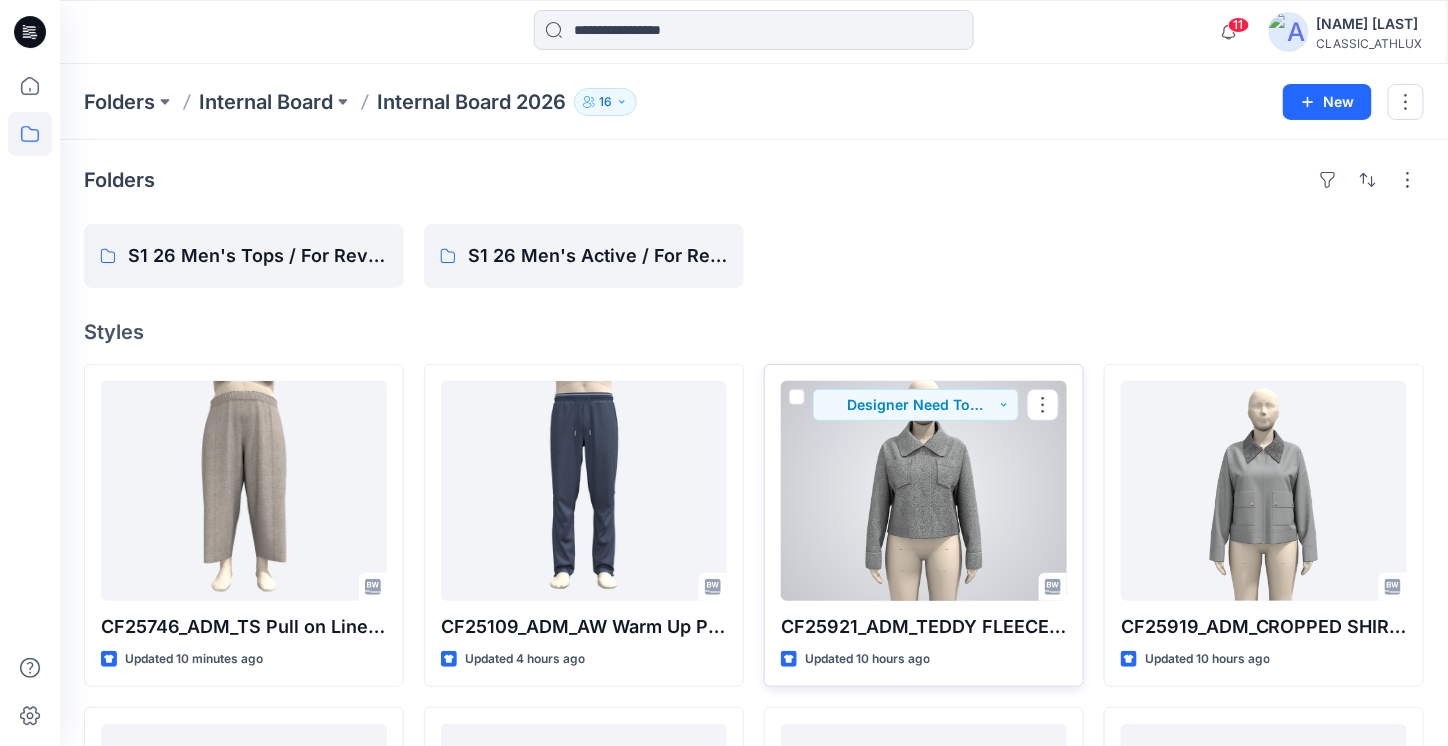 click at bounding box center (924, 491) 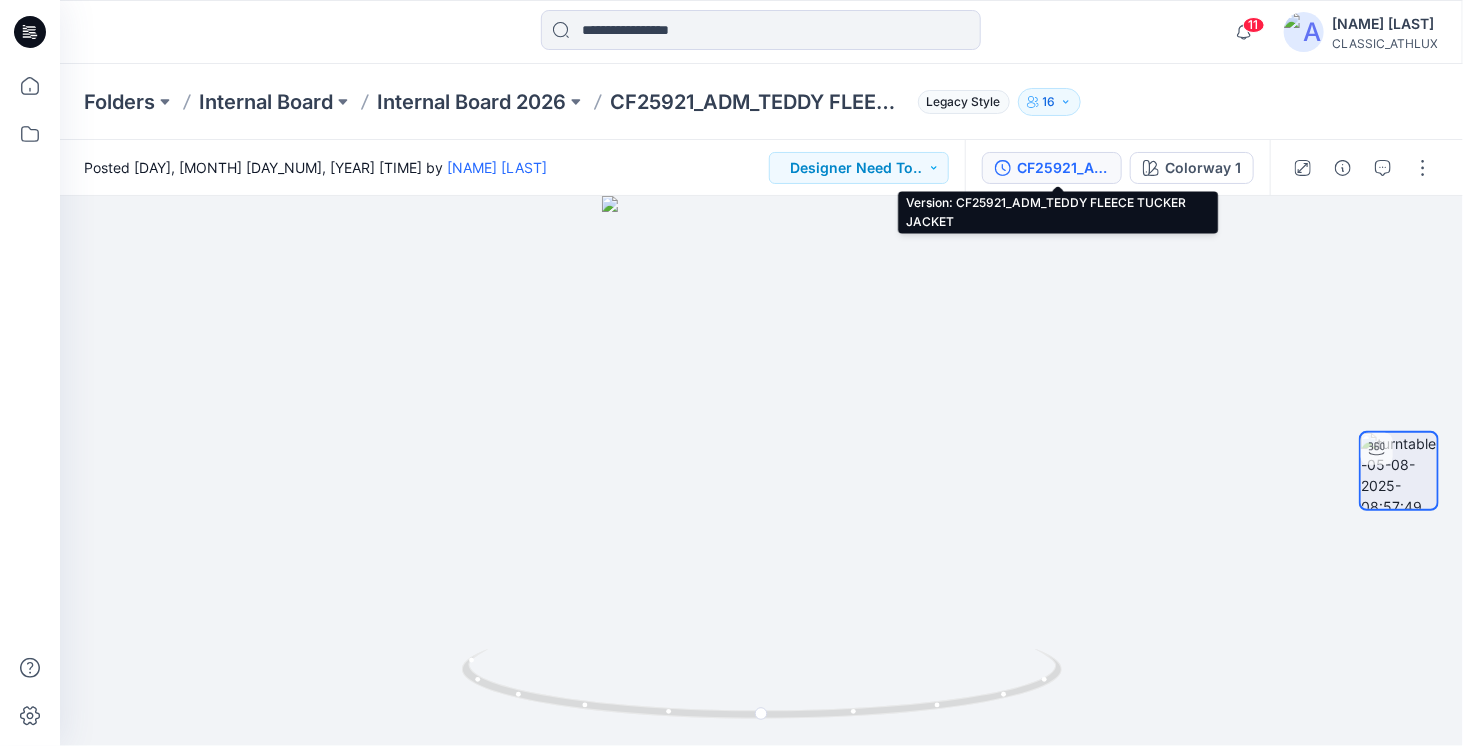 click on "CF25921_ADM_TEDDY FLEECE TUCKER JACKET" at bounding box center (1063, 168) 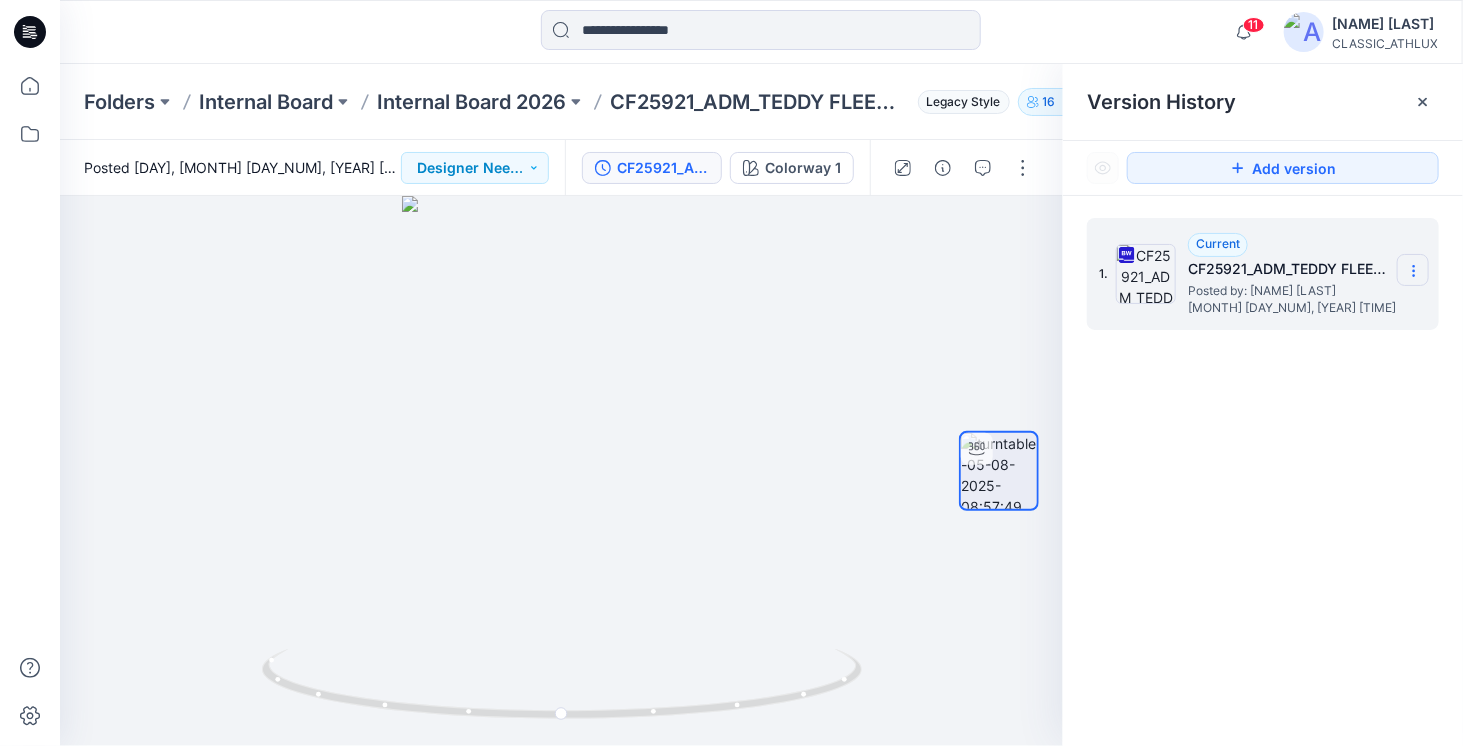 click 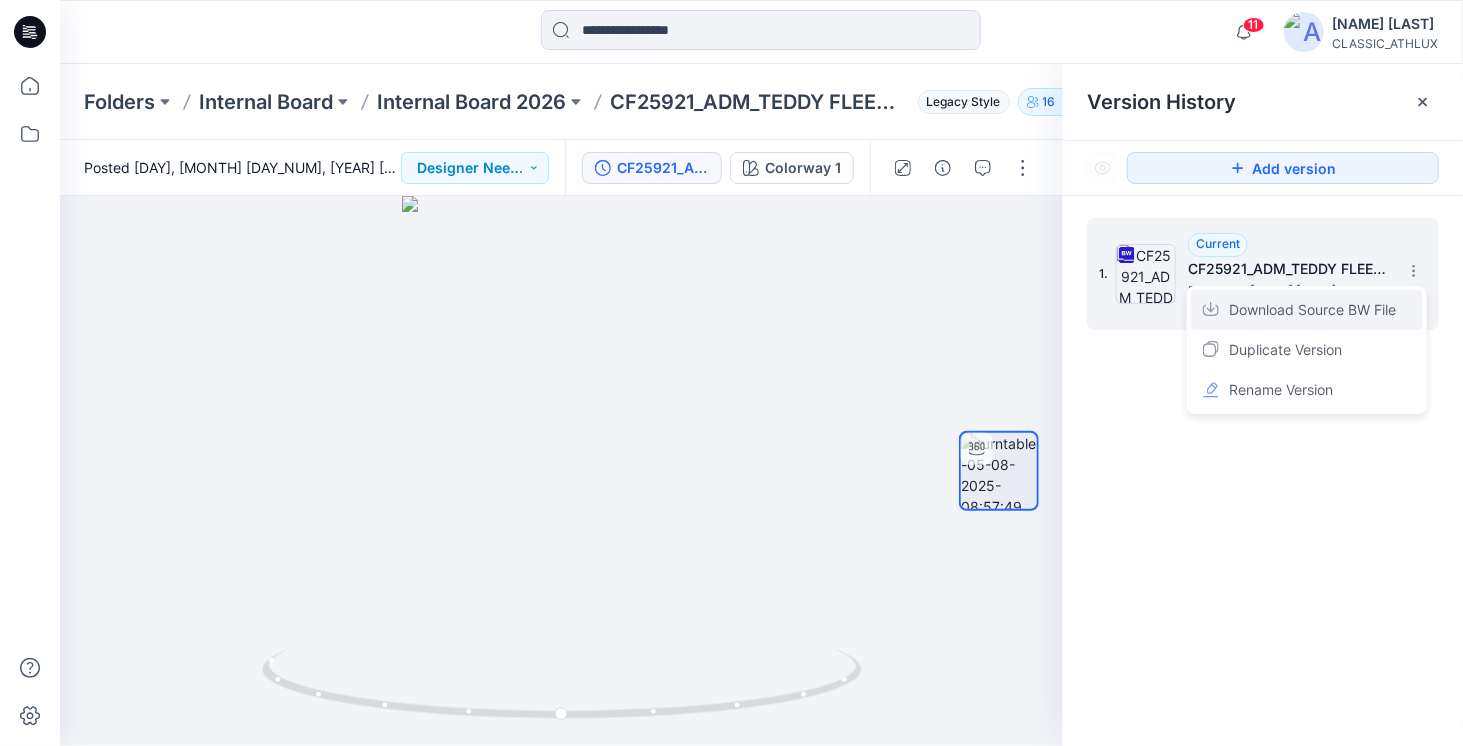 click on "Download Source BW File" at bounding box center (1312, 310) 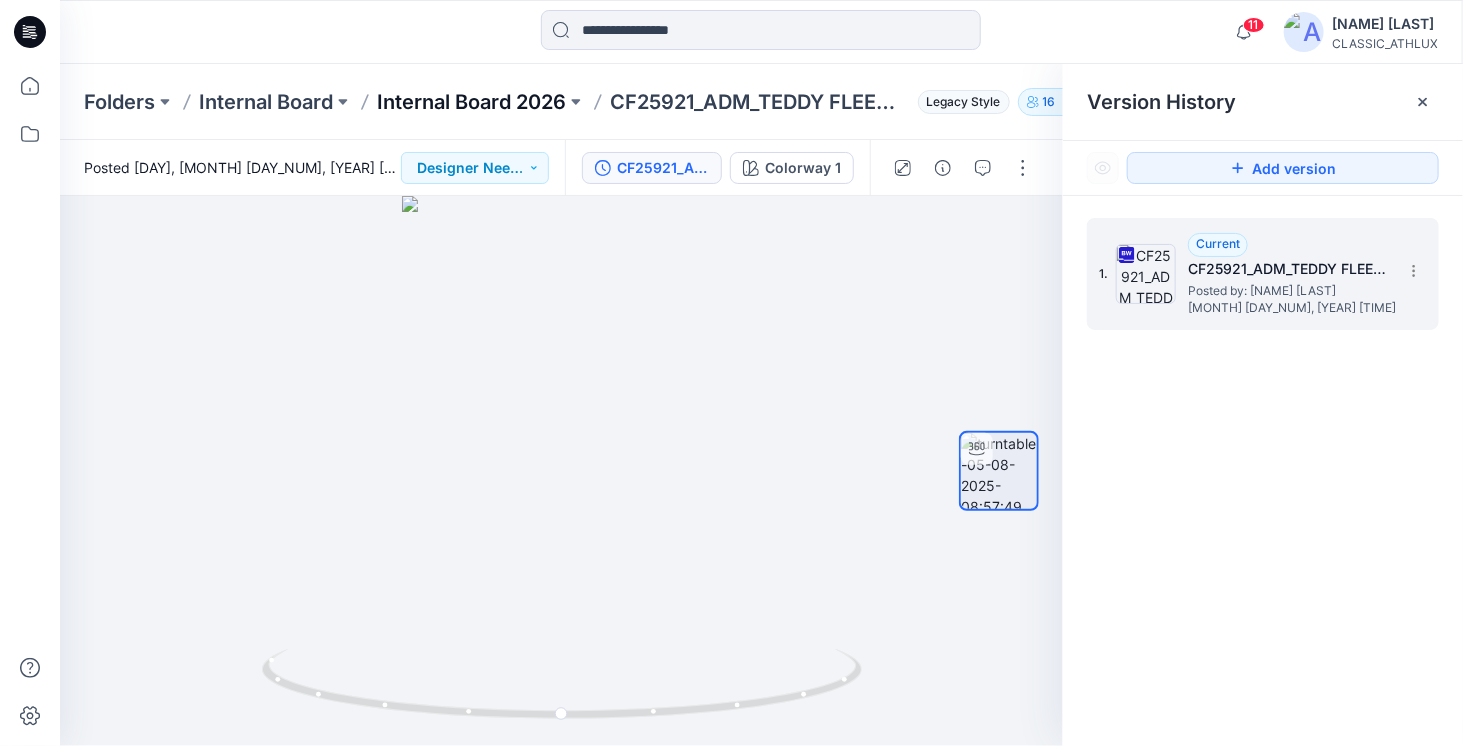 click on "Internal Board 2026" at bounding box center (471, 102) 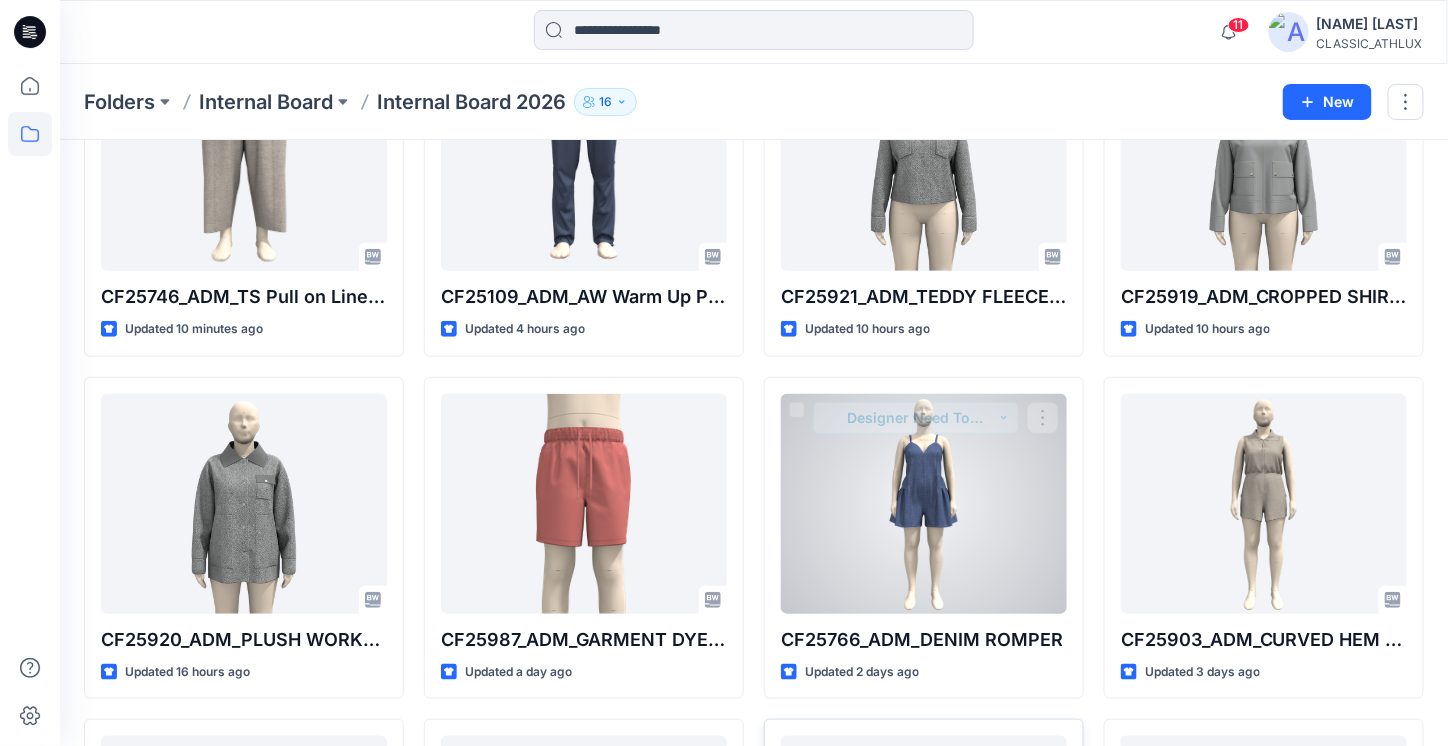 scroll, scrollTop: 500, scrollLeft: 0, axis: vertical 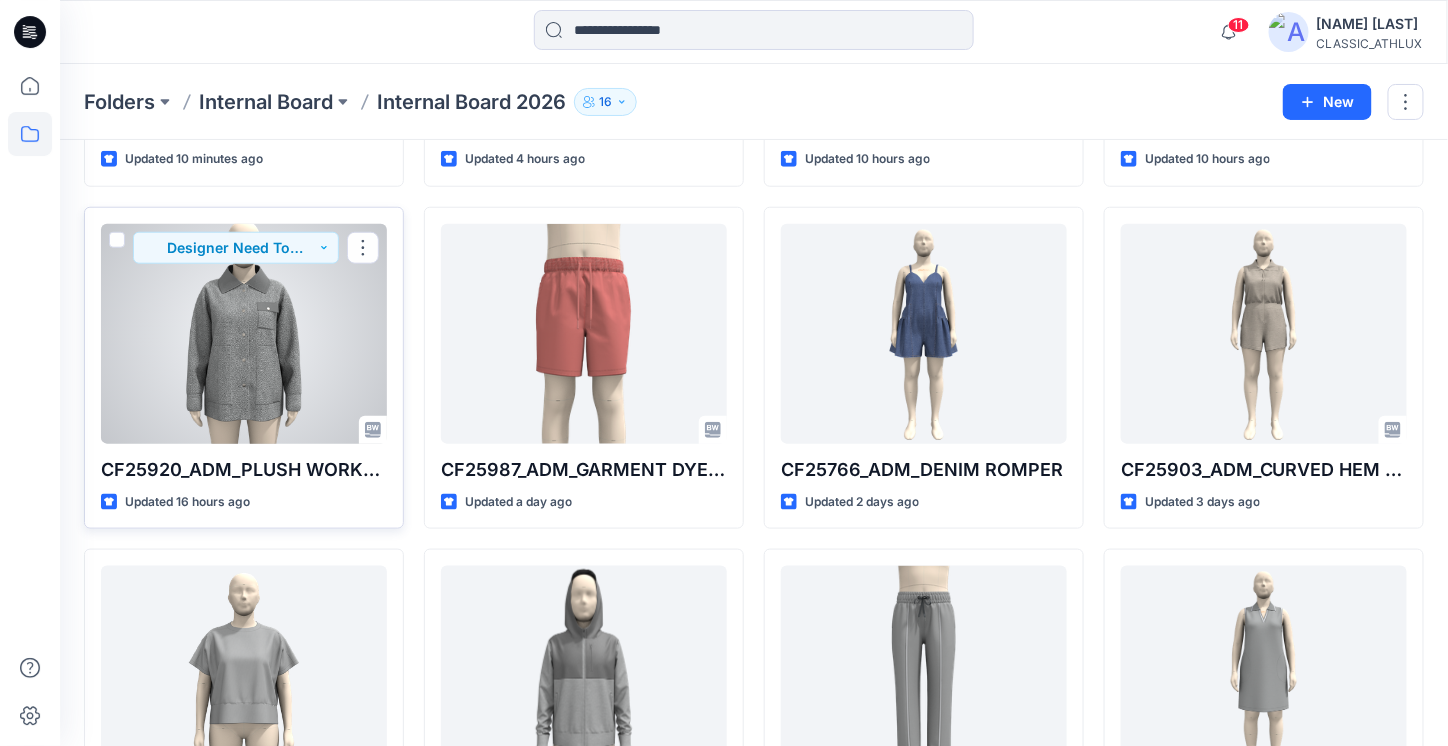 click at bounding box center [244, 334] 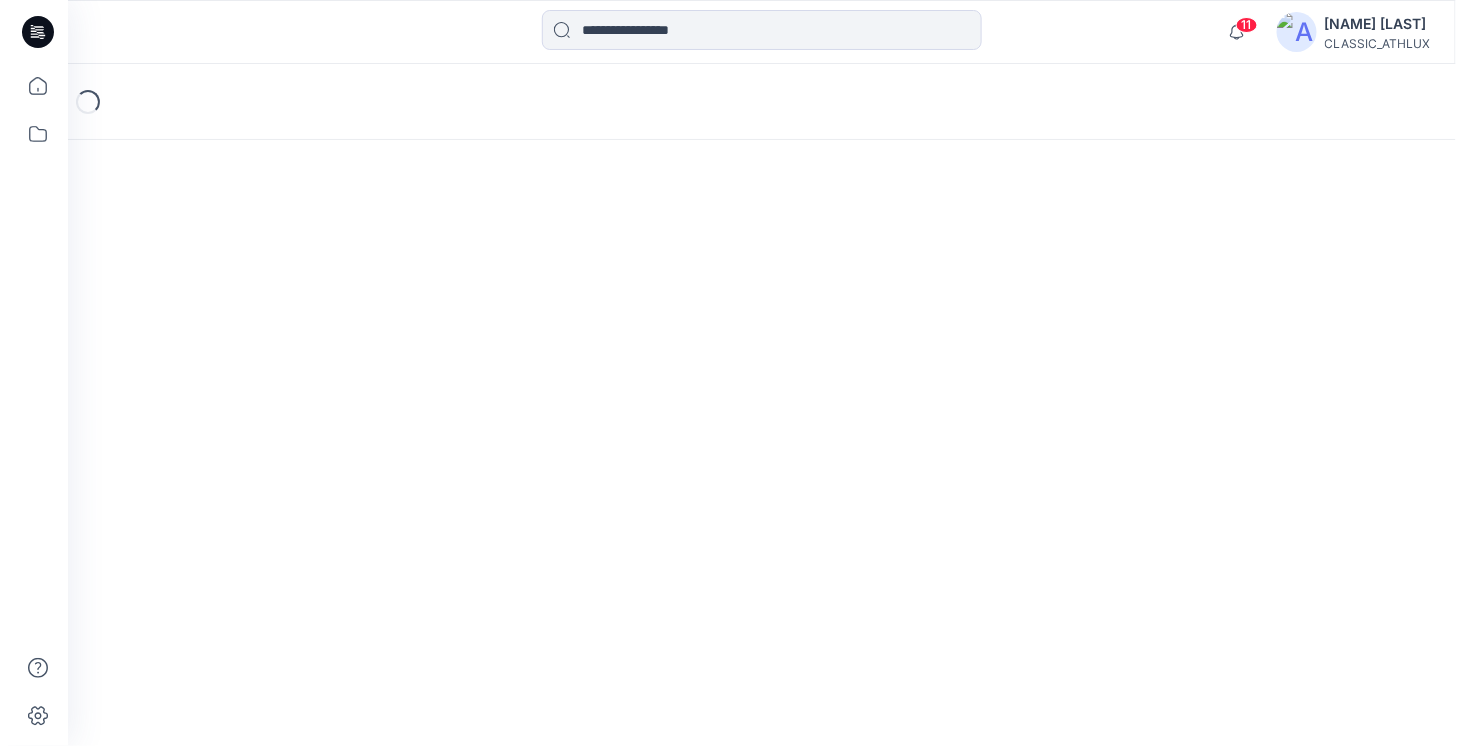 scroll, scrollTop: 0, scrollLeft: 0, axis: both 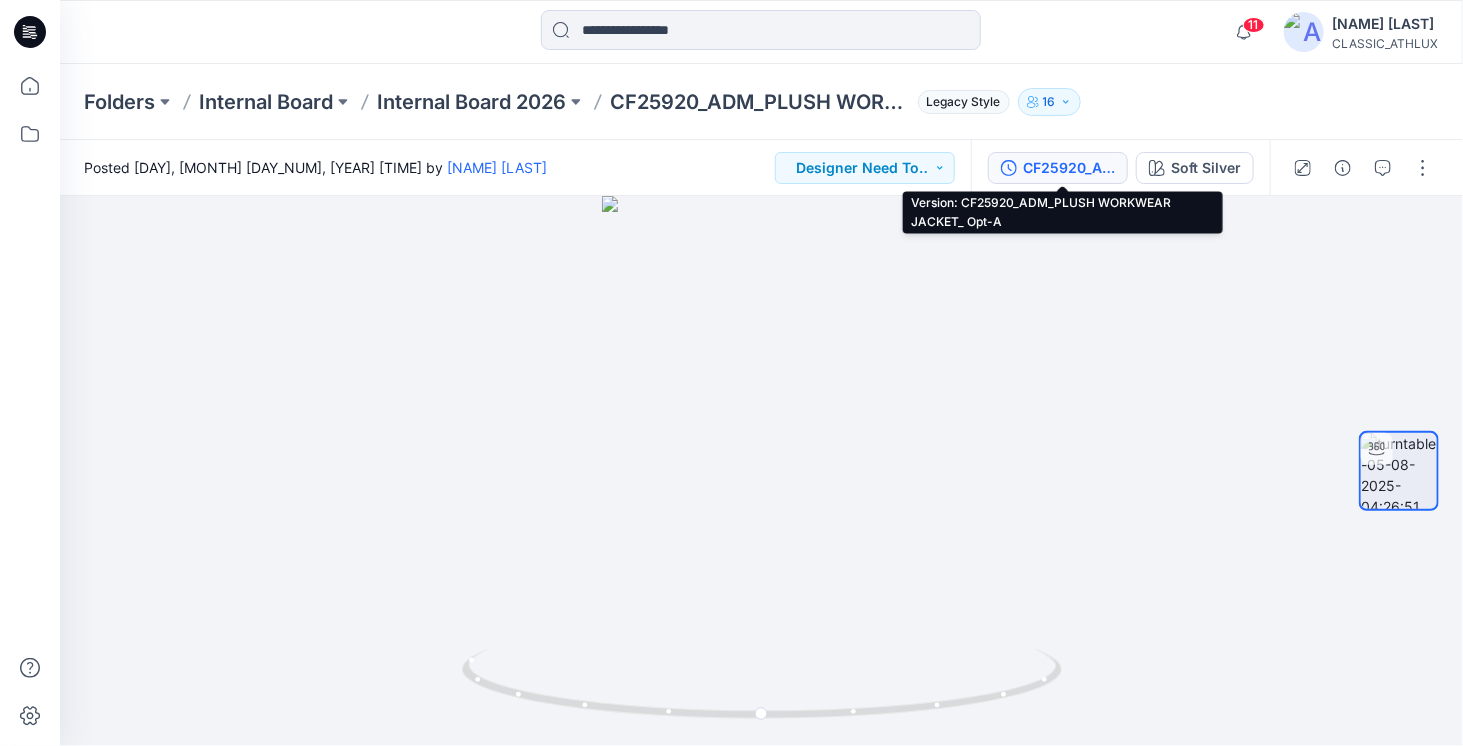click on "CF25920_ADM_PLUSH WORKWEAR JACKET_ Opt-A" at bounding box center [1069, 168] 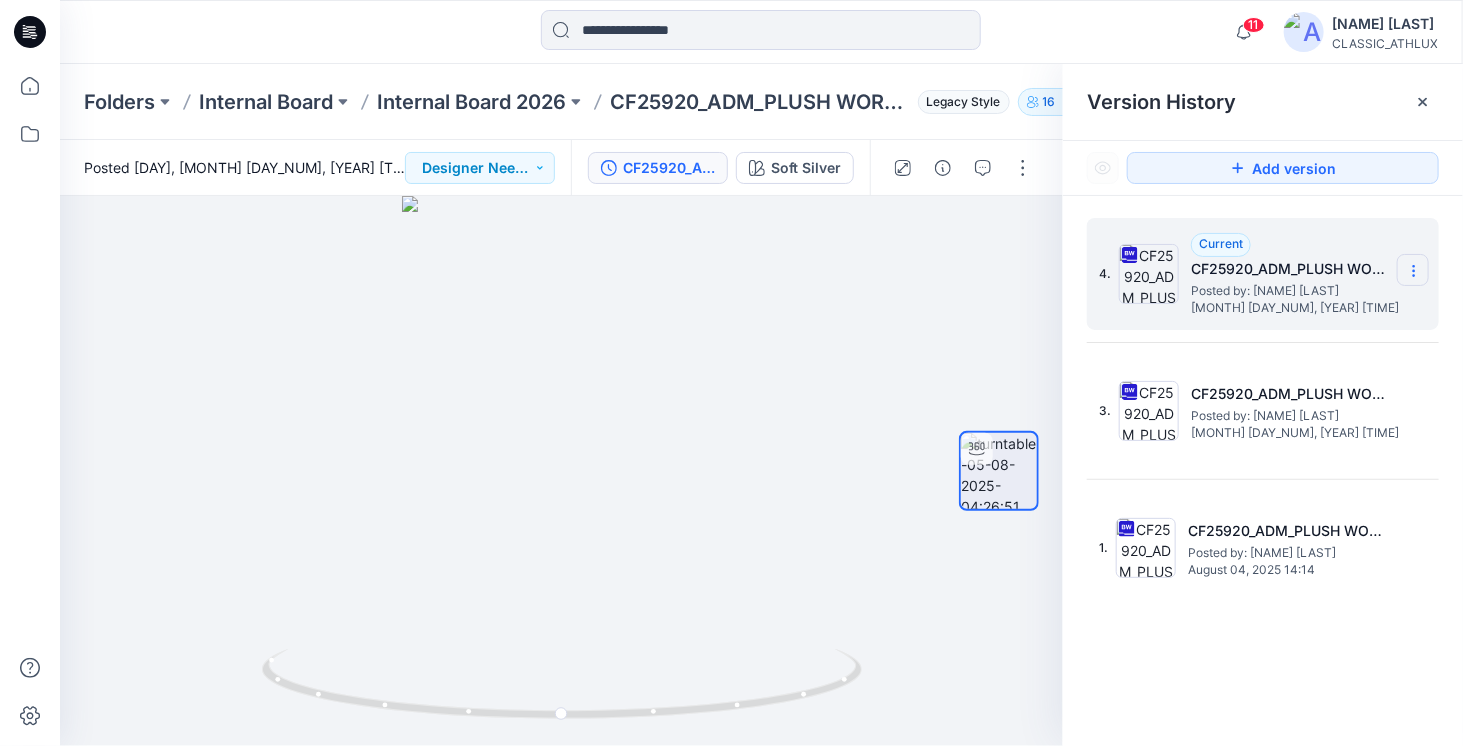 click 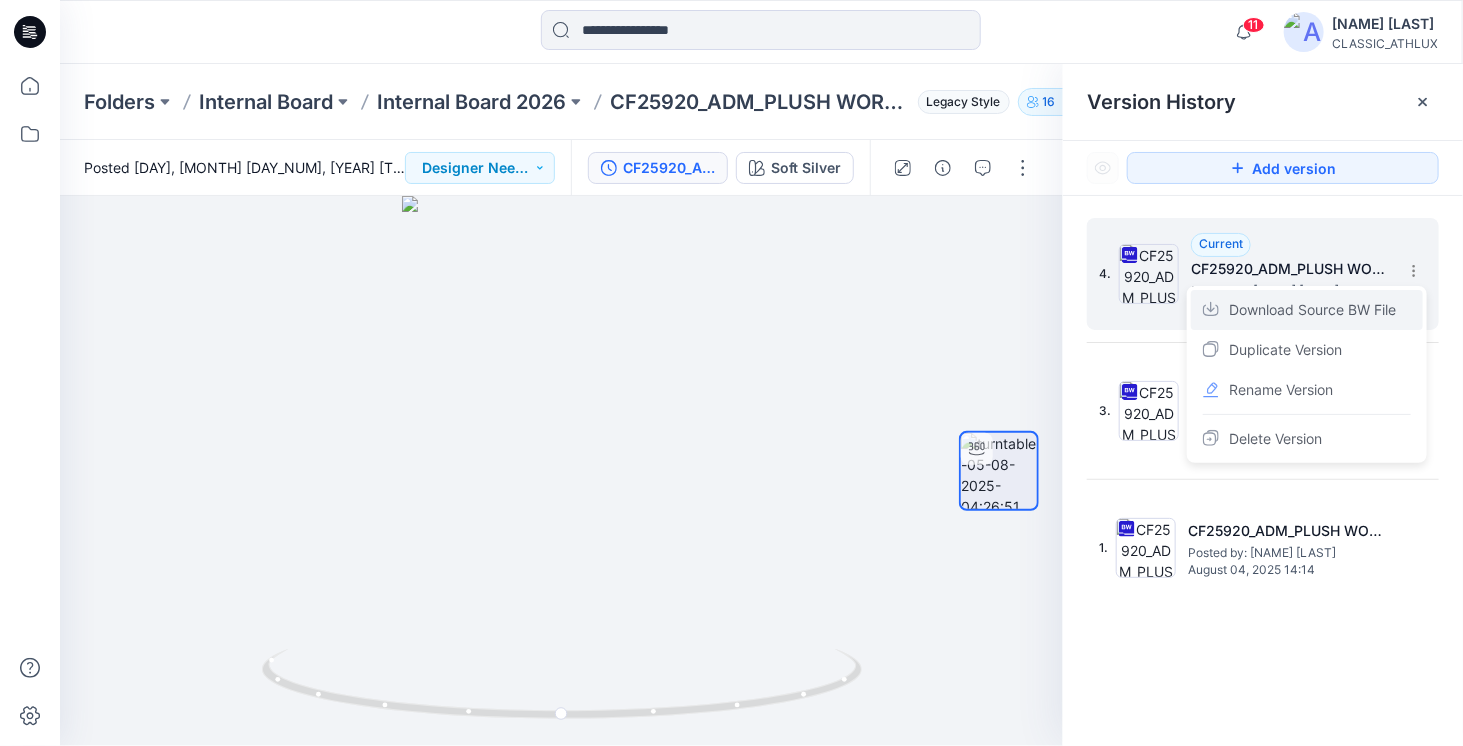 click on "Download Source BW File" at bounding box center (1312, 310) 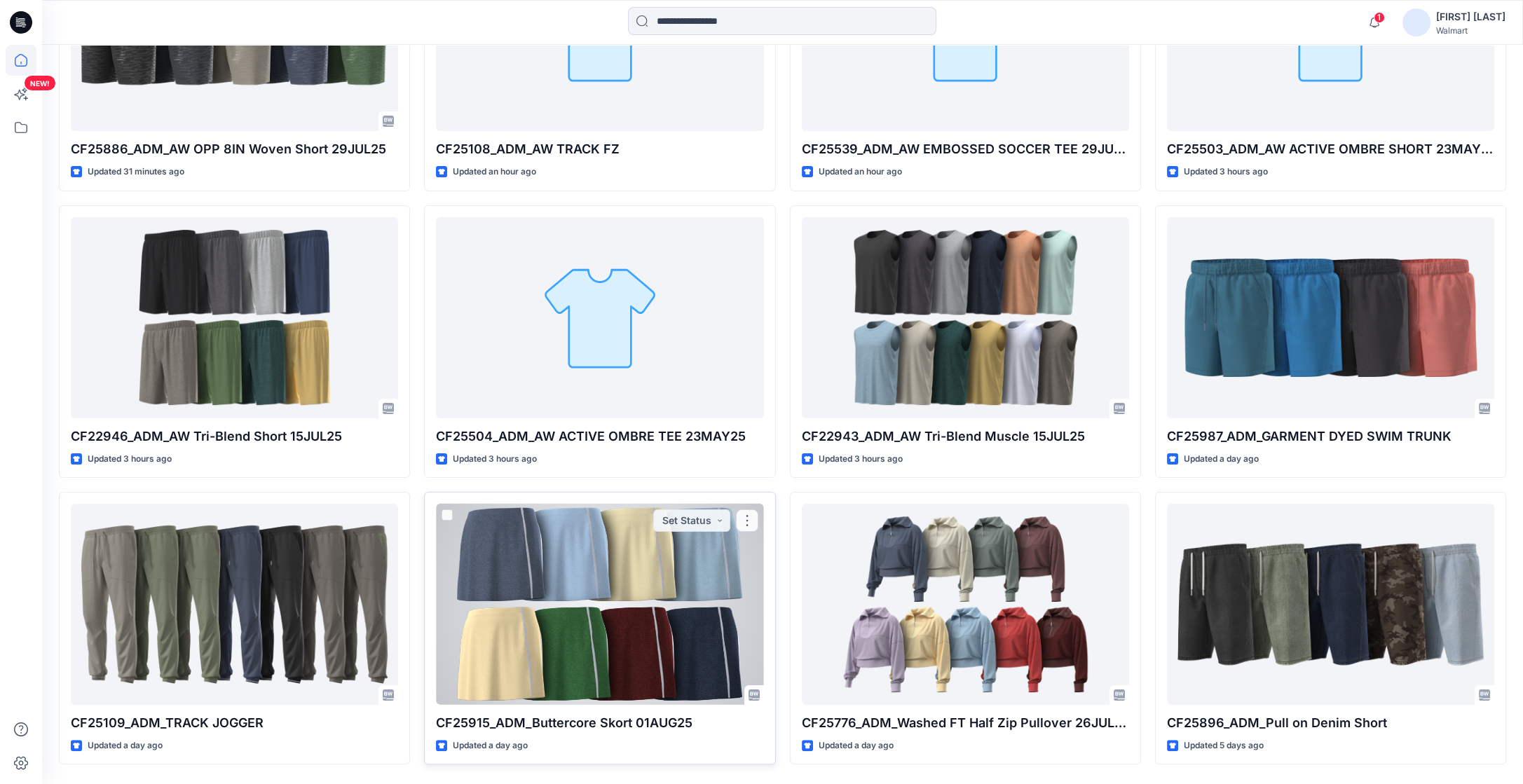 scroll, scrollTop: 630, scrollLeft: 0, axis: vertical 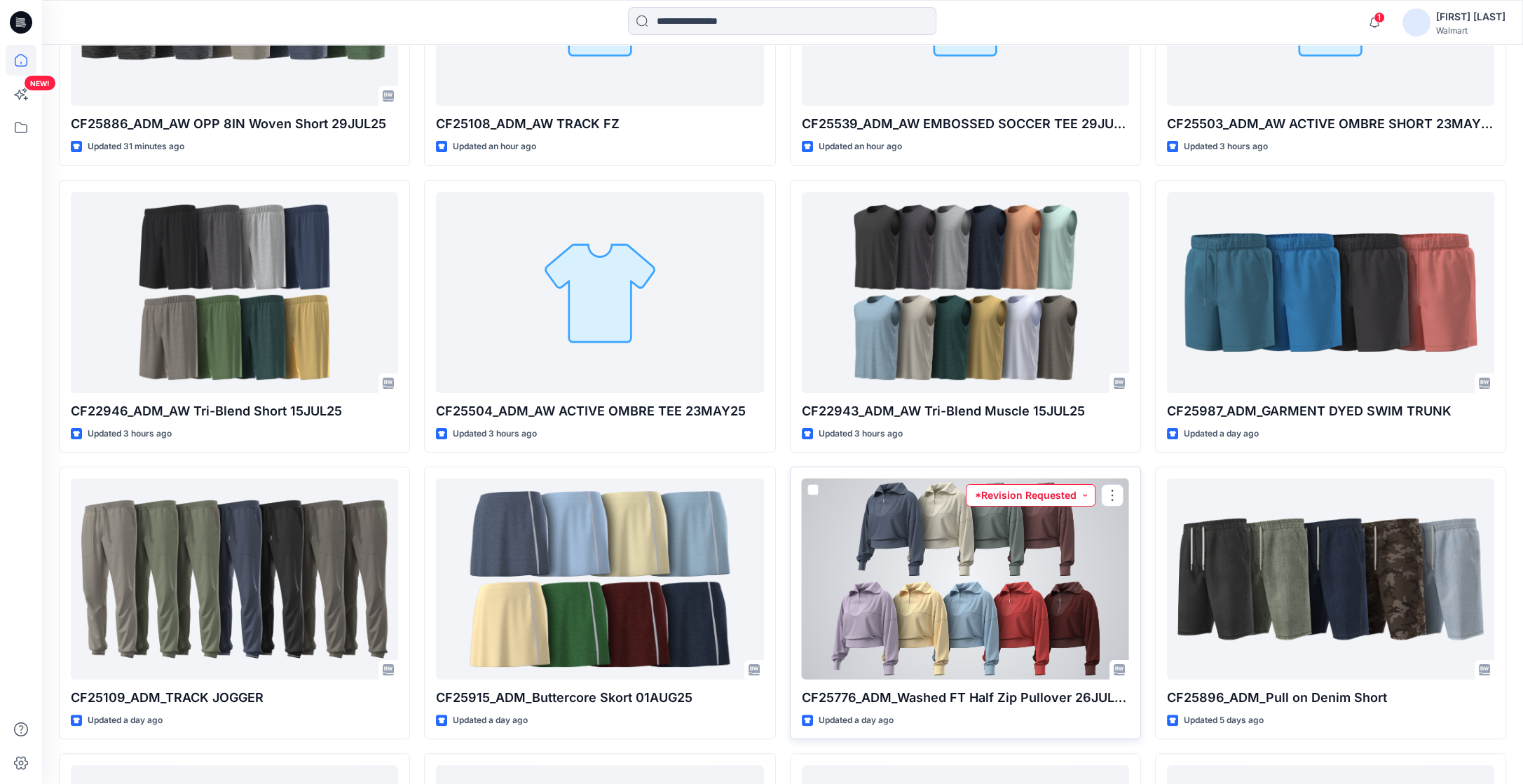 click on "*Revision Requested" at bounding box center [1030, 495] 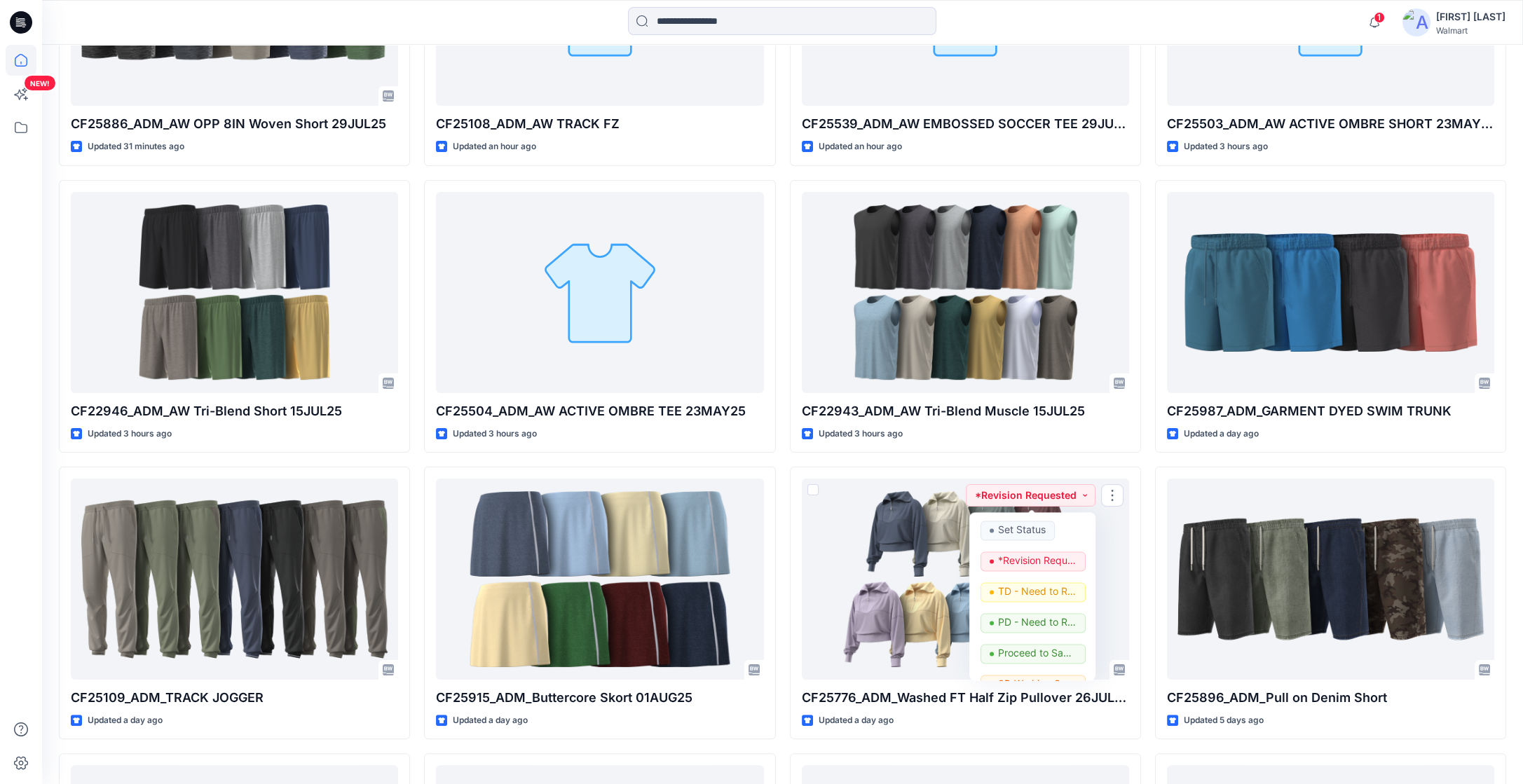 click on "CF25539_ADM_AW EMBOSSED SOCCER TEE 29JUL25 Updated an hour ago CF22943_ADM_AW Tri-Blend Muscle 15JUL25 Updated 3 hours ago CF25776_ADM_Washed FT Half Zip Pullover 26JUL25 Updated a day ago *Revision Requested Set Status *Revision Requested TD -  Need to Review PD - Need to Review Cost Proceed to Sample 3D Working Session - Need to Review Pre-Production Approved Need To Review - Design/PD/Tech Missing Information On Hold Not Proceeding / Dropped CF25894_ADM_NYLON_TRACK_SHORTS Updated 5 days ago CF25900_SCUBA PIQUE ROMPER Updated 5 days ago CF25668B_ADM_Scuba Pique Short - Opt B Updated 5 days ago" at bounding box center [965, 746] 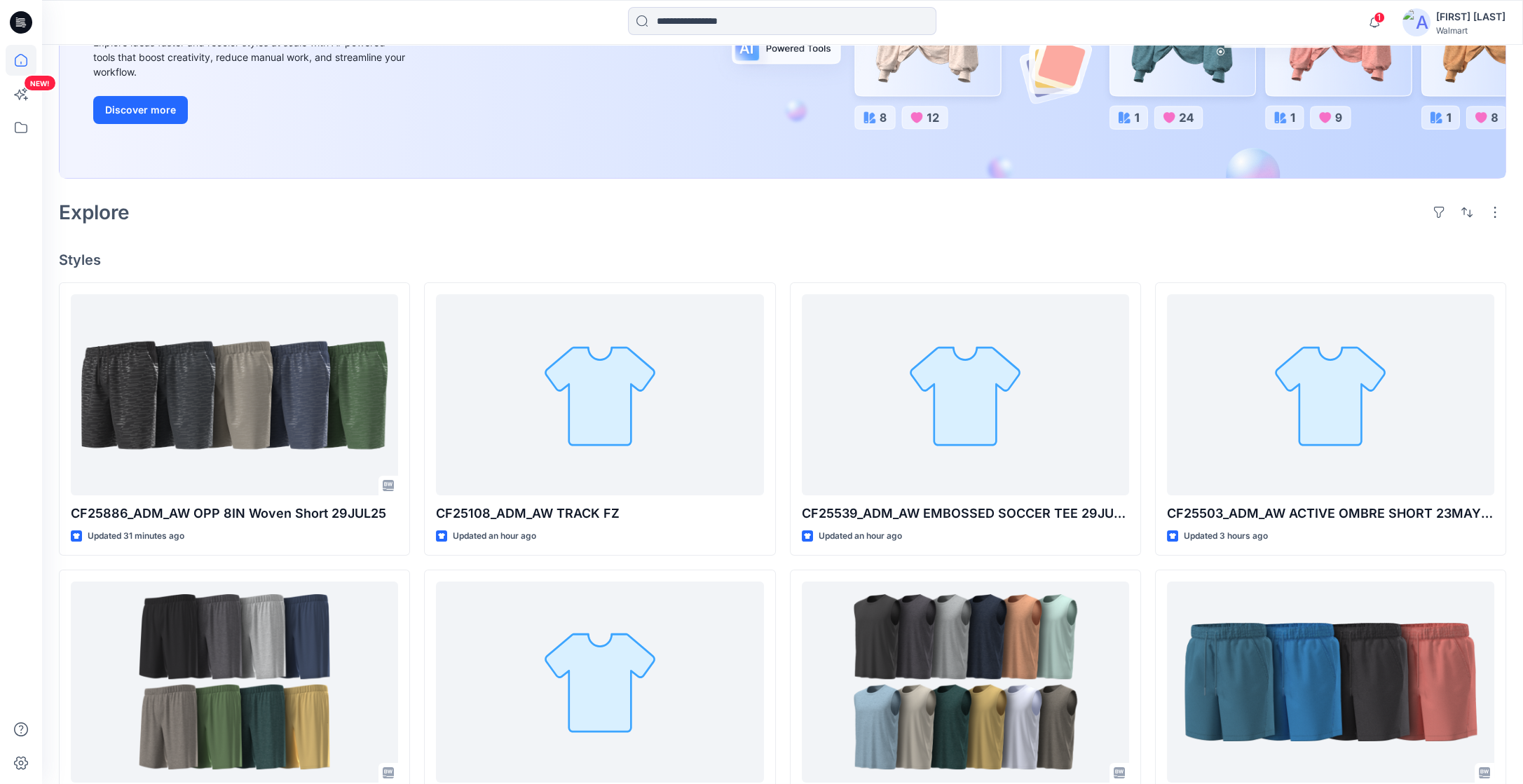 scroll, scrollTop: 209, scrollLeft: 0, axis: vertical 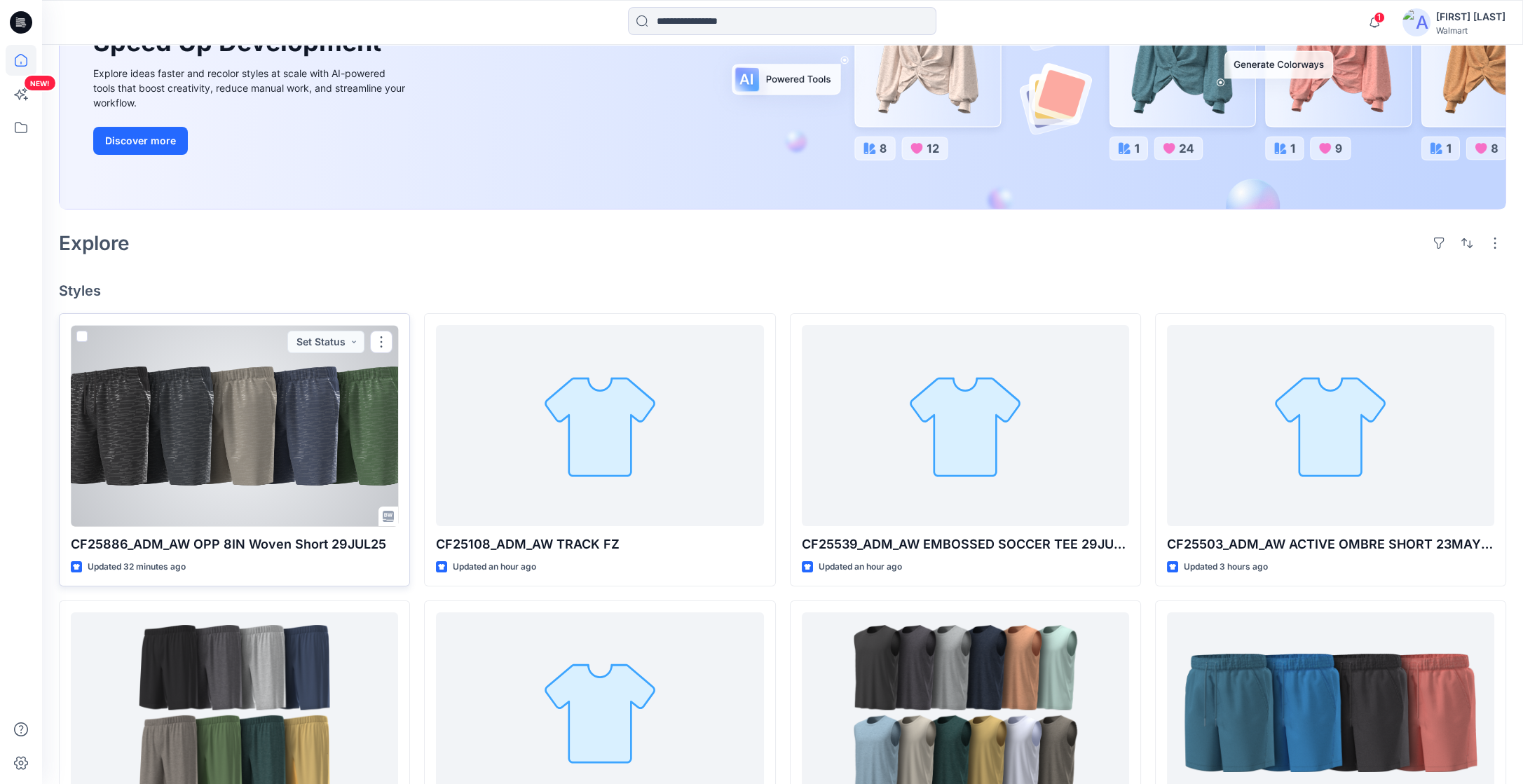click at bounding box center (234, 425) 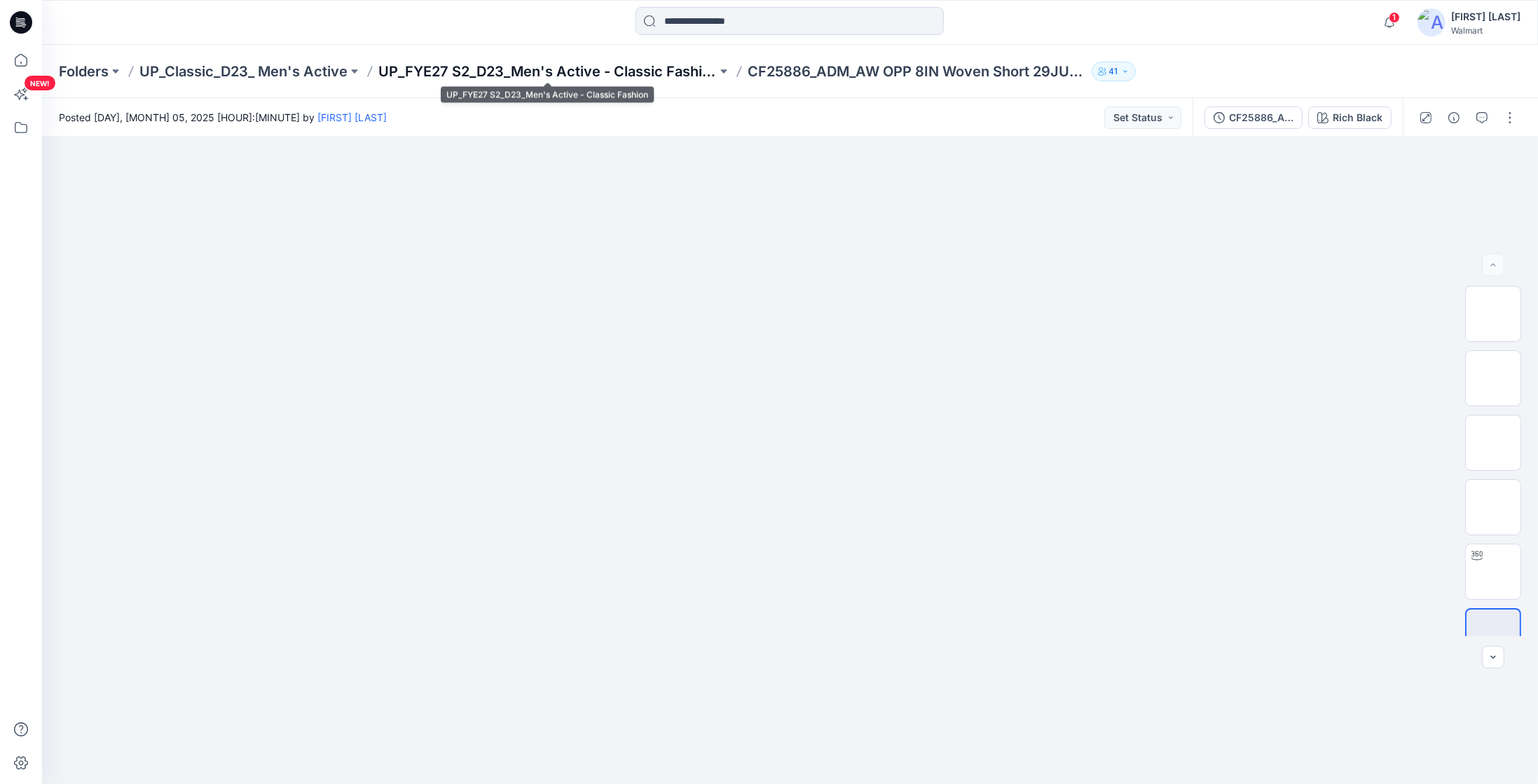 click on "UP_FYE27 S2_D23_Men's Active - Classic Fashion" at bounding box center [547, 71] 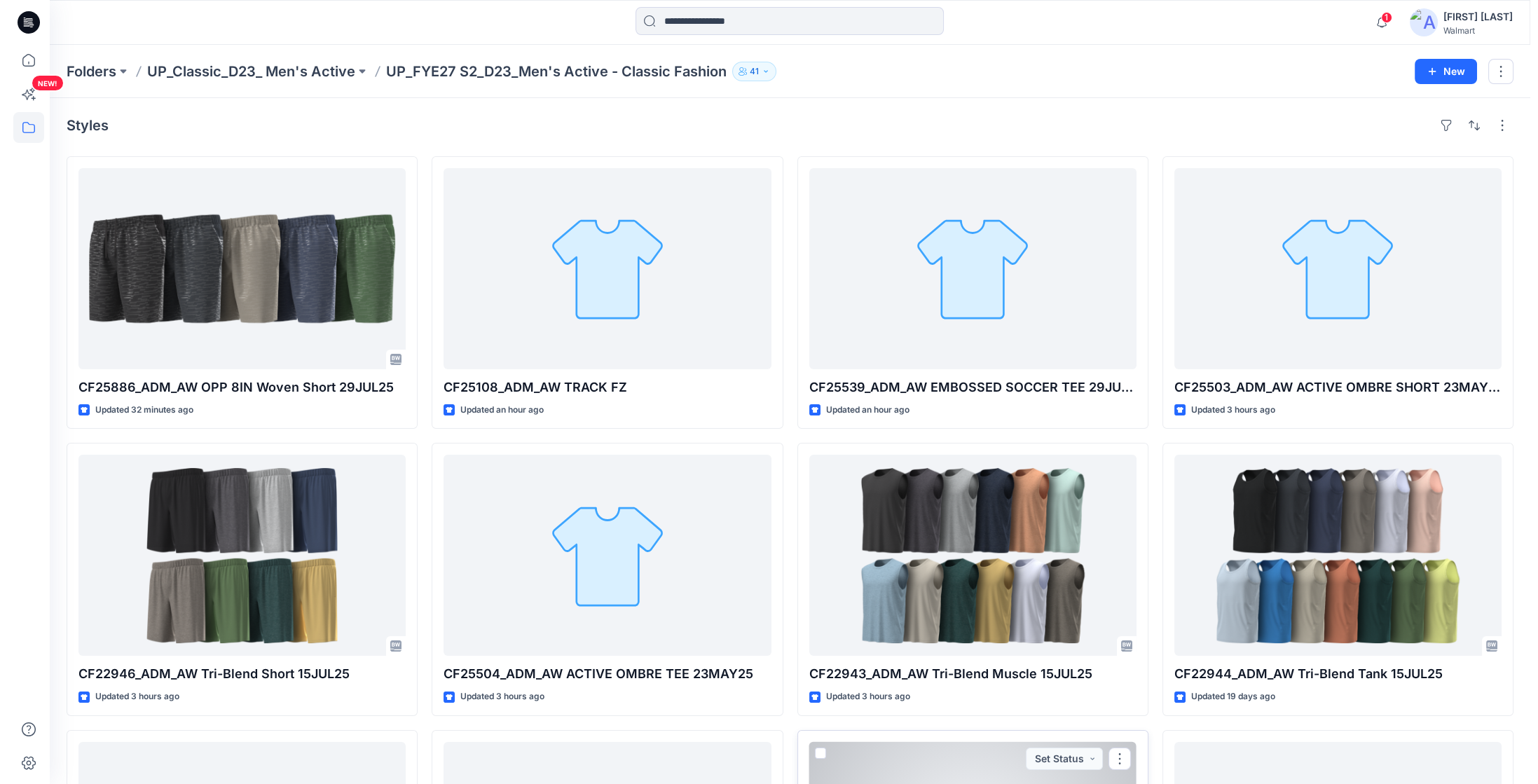 scroll, scrollTop: 0, scrollLeft: 0, axis: both 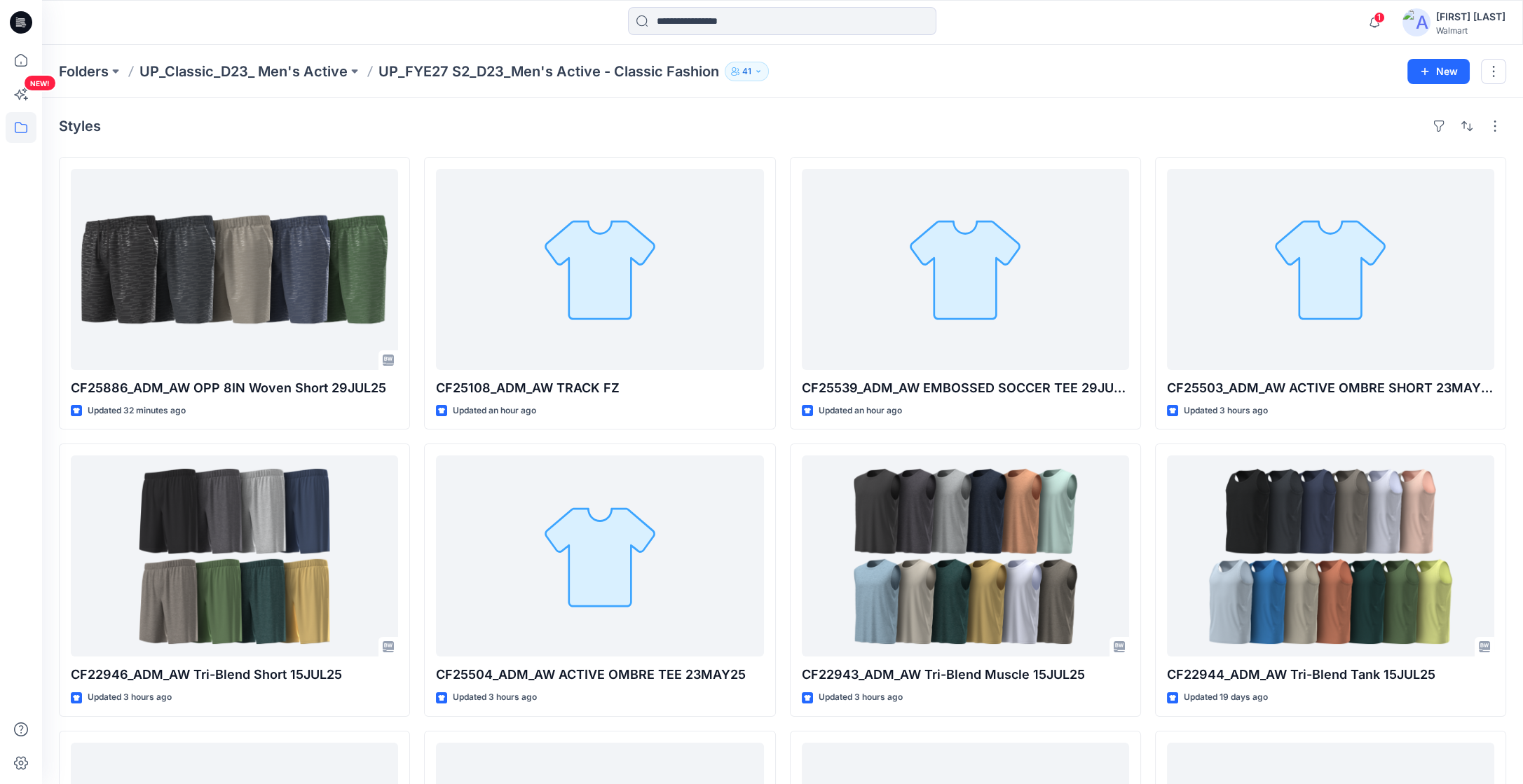click on "UP_Classic_D23_ Men's Active" at bounding box center [243, 71] 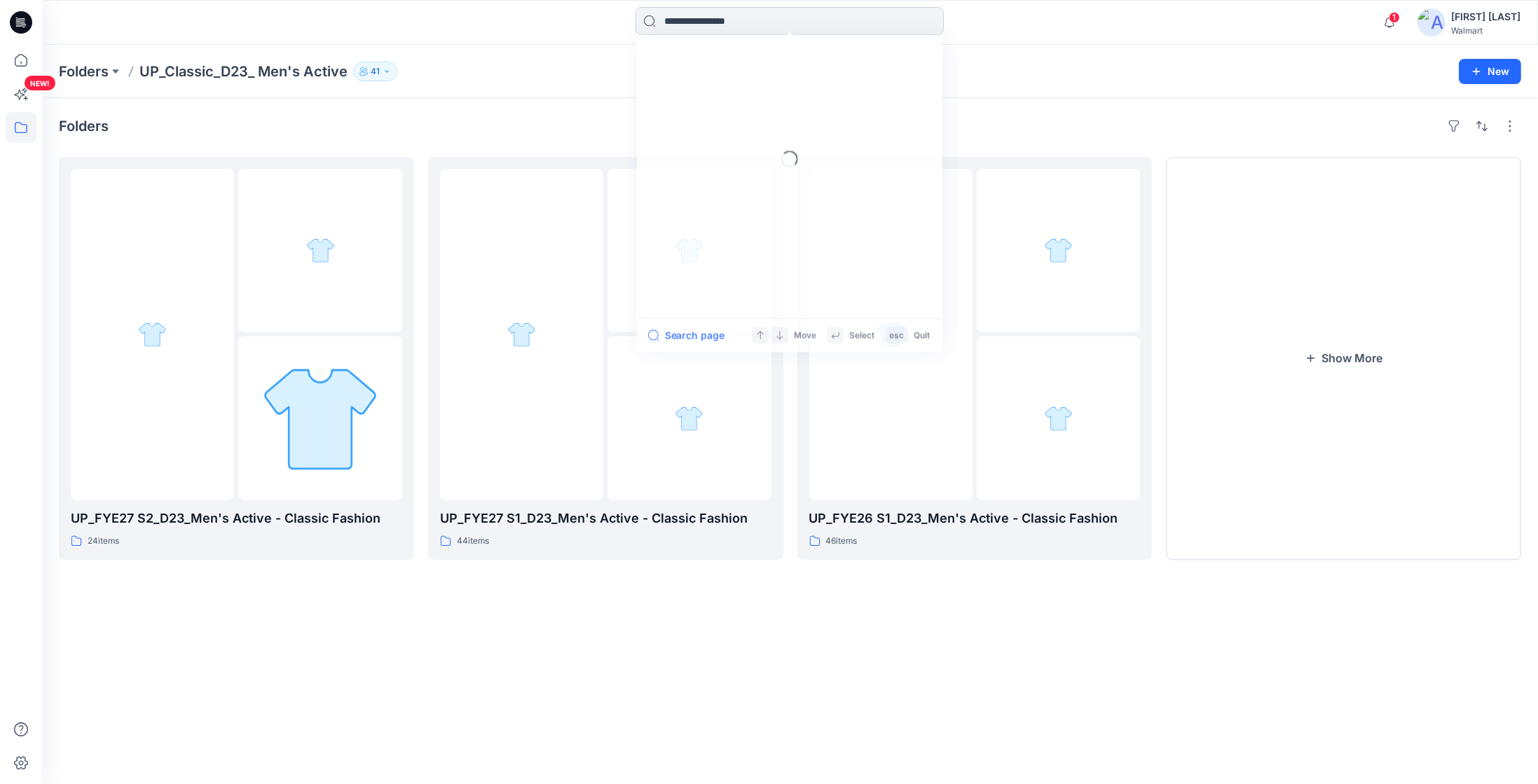 click at bounding box center (790, 21) 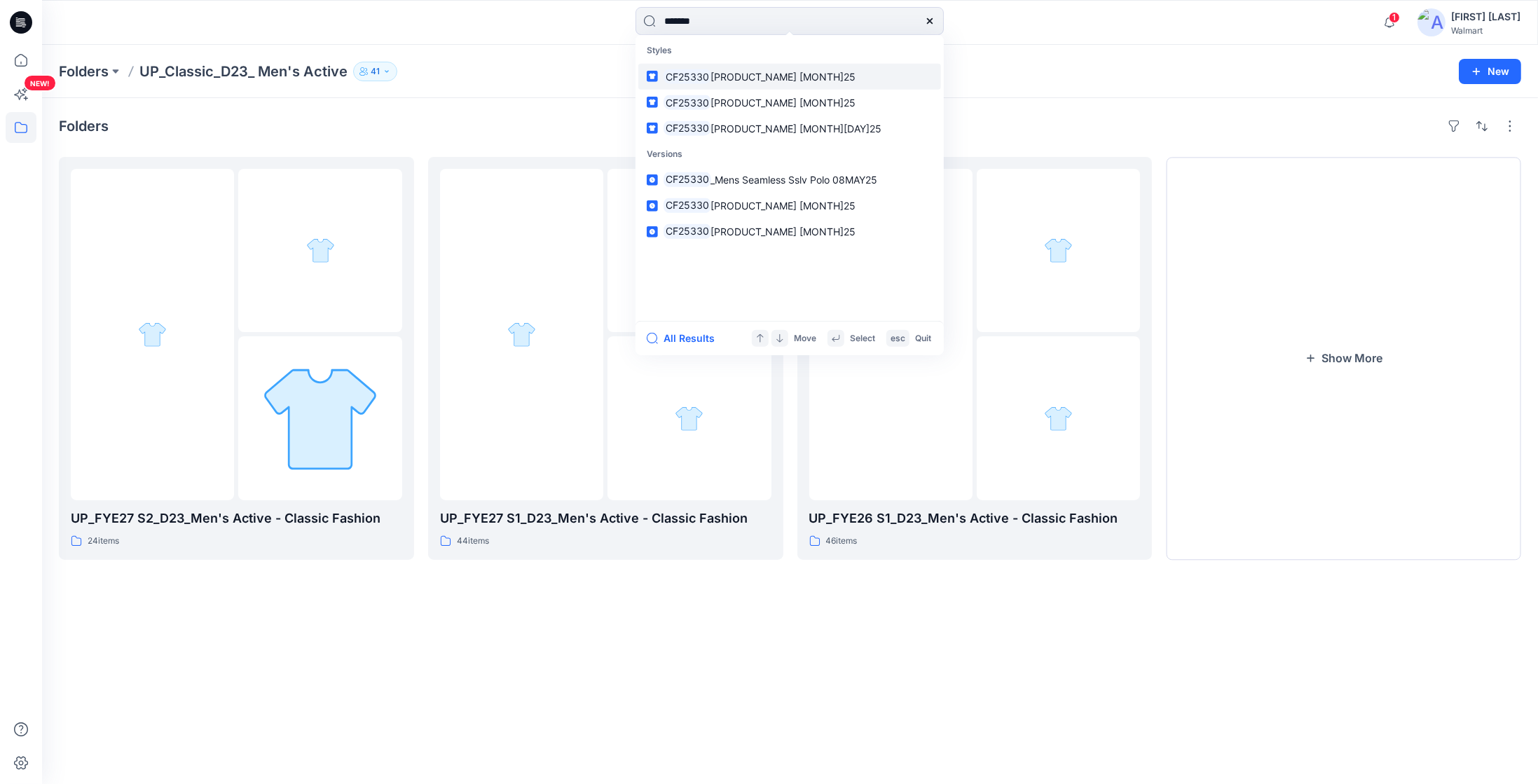 type on "*******" 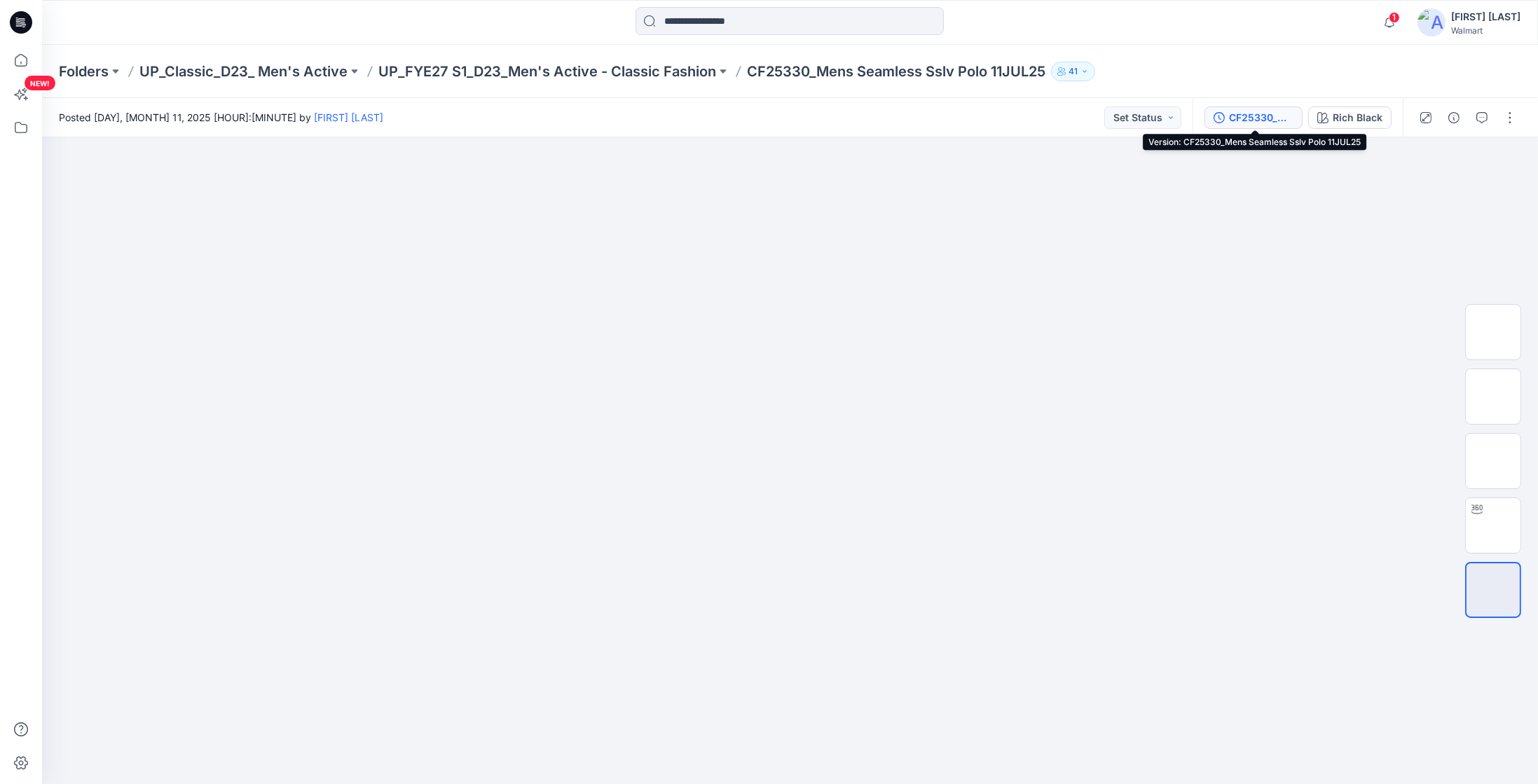 click 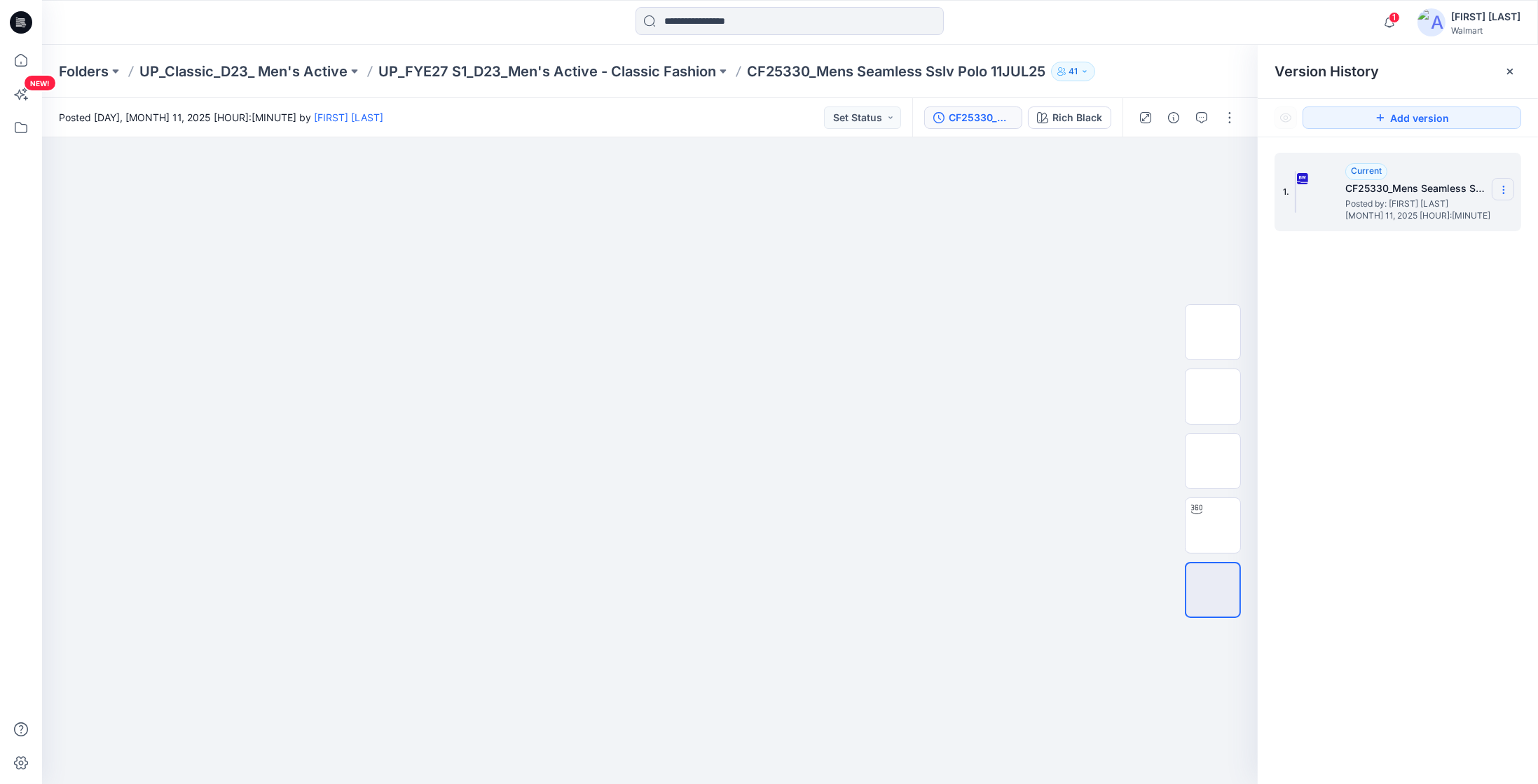 click 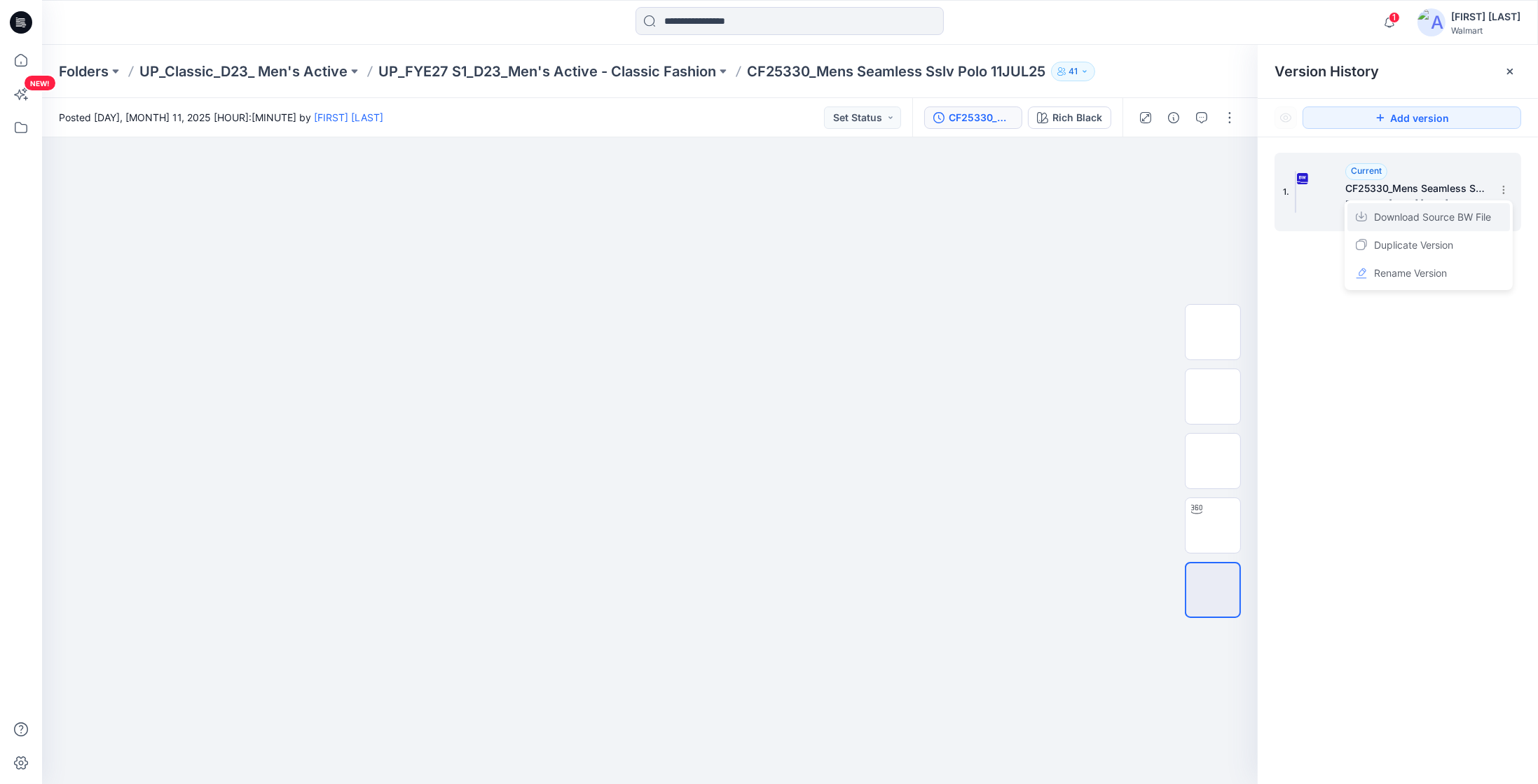 click on "Download Source BW File" at bounding box center (1432, 217) 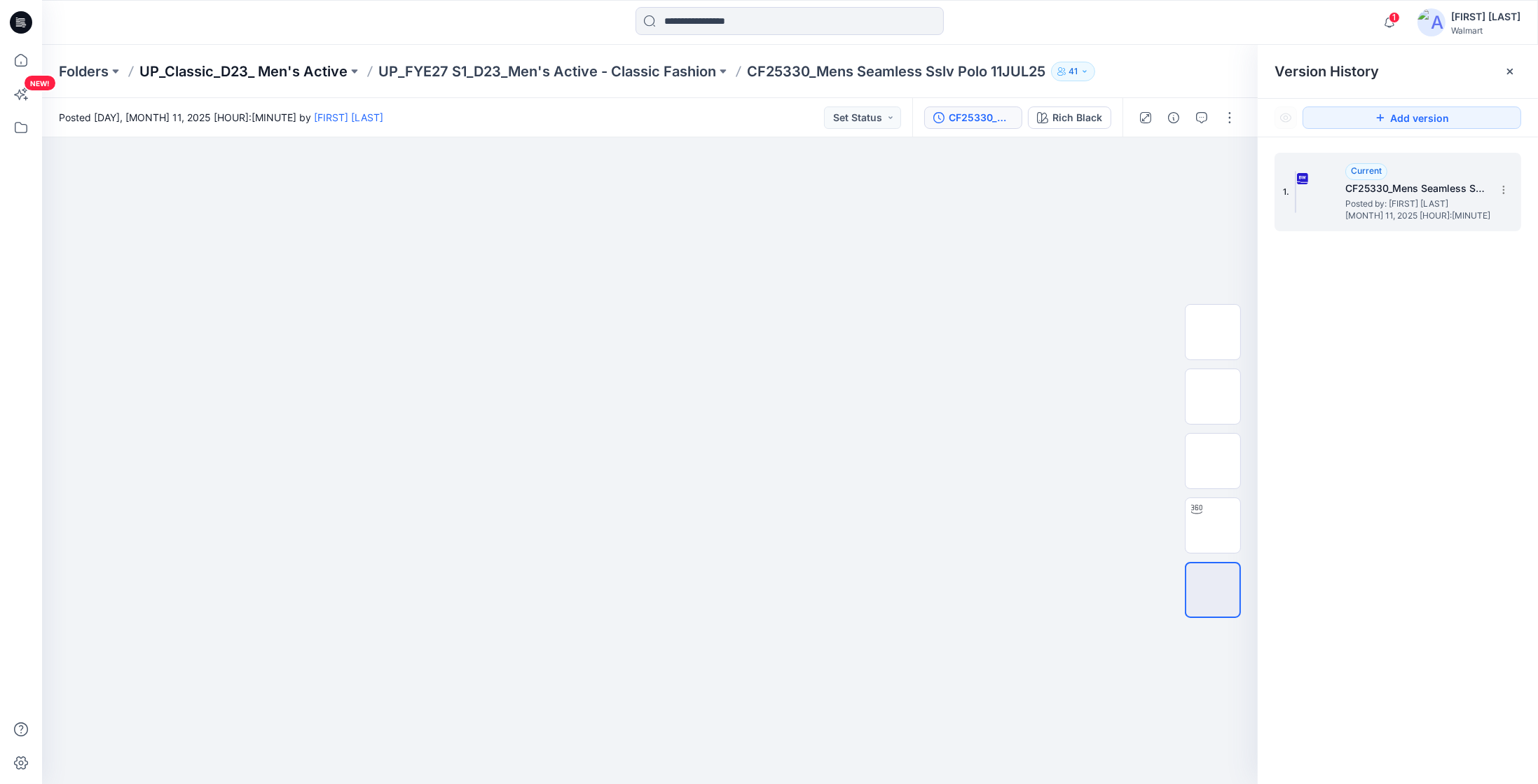 click on "UP_Classic_D23_ Men's Active" at bounding box center [243, 71] 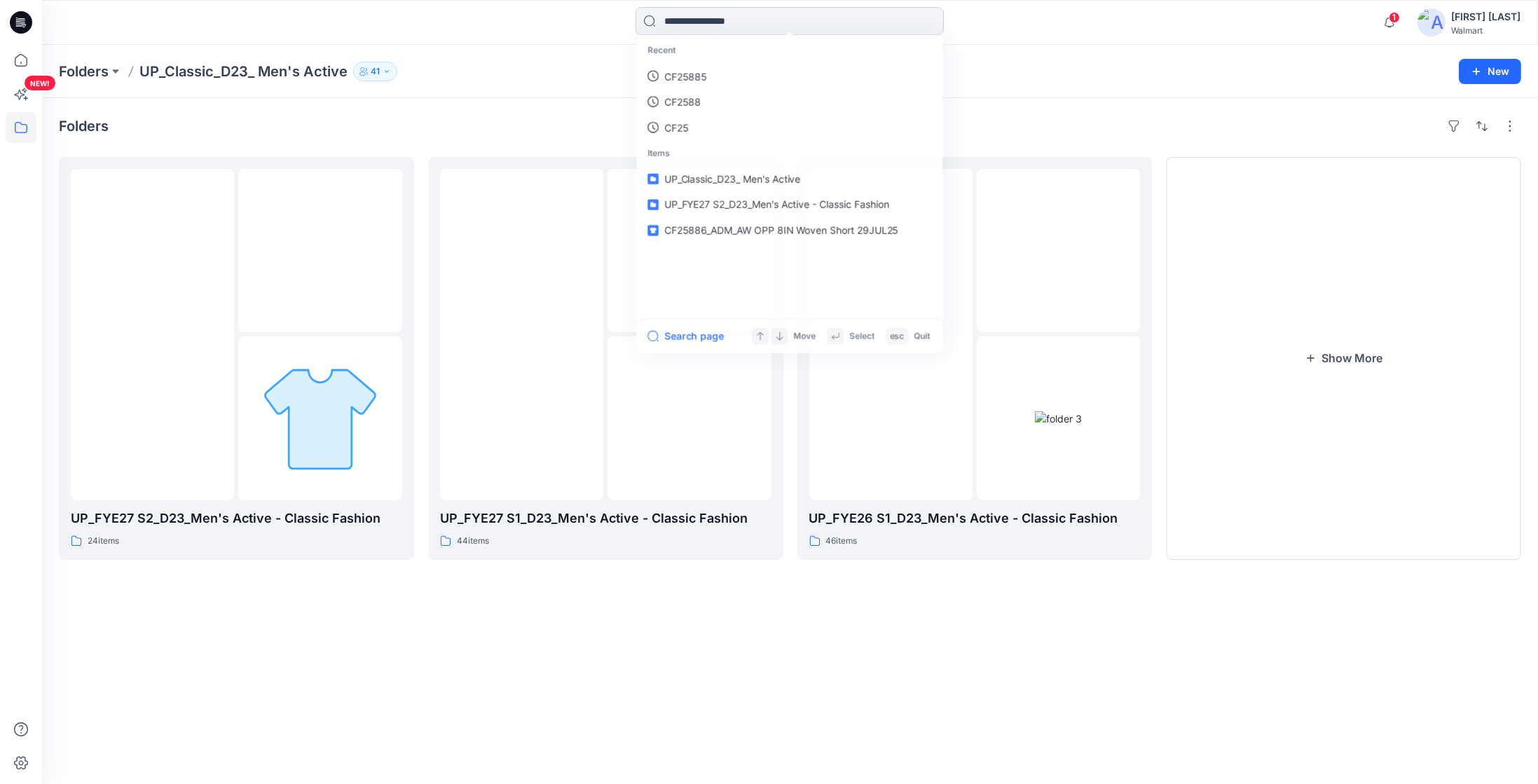 click at bounding box center (790, 21) 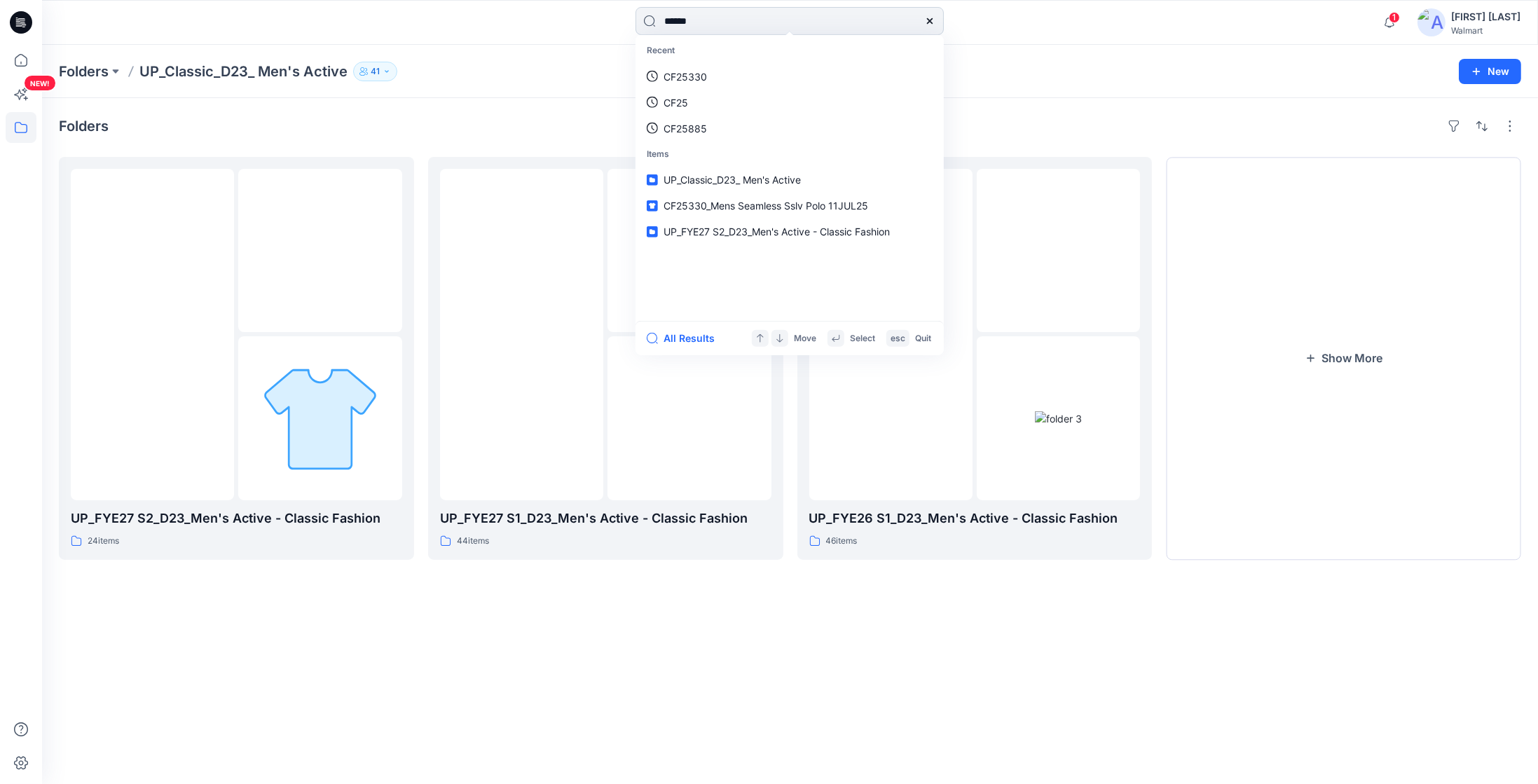 type on "*******" 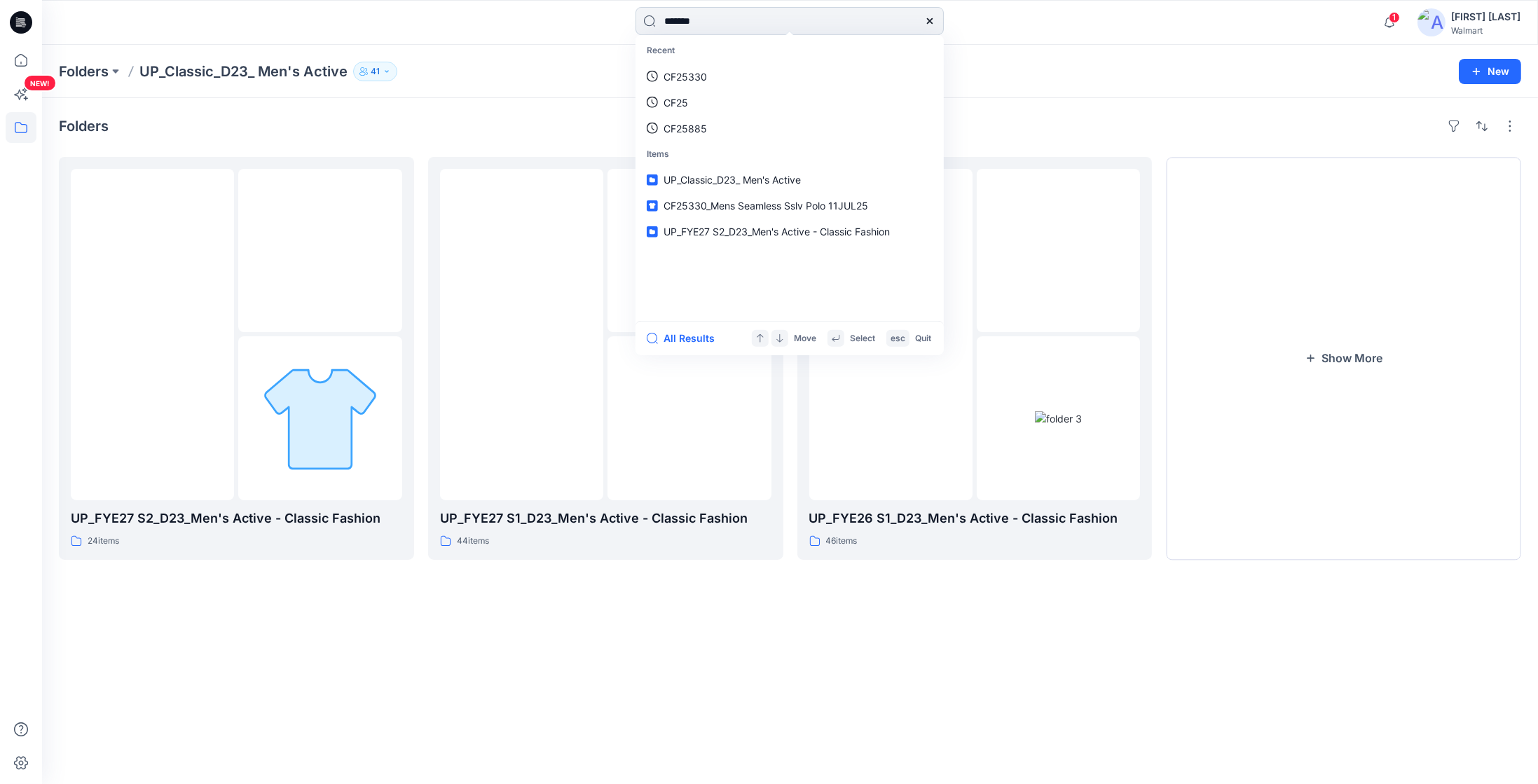 type 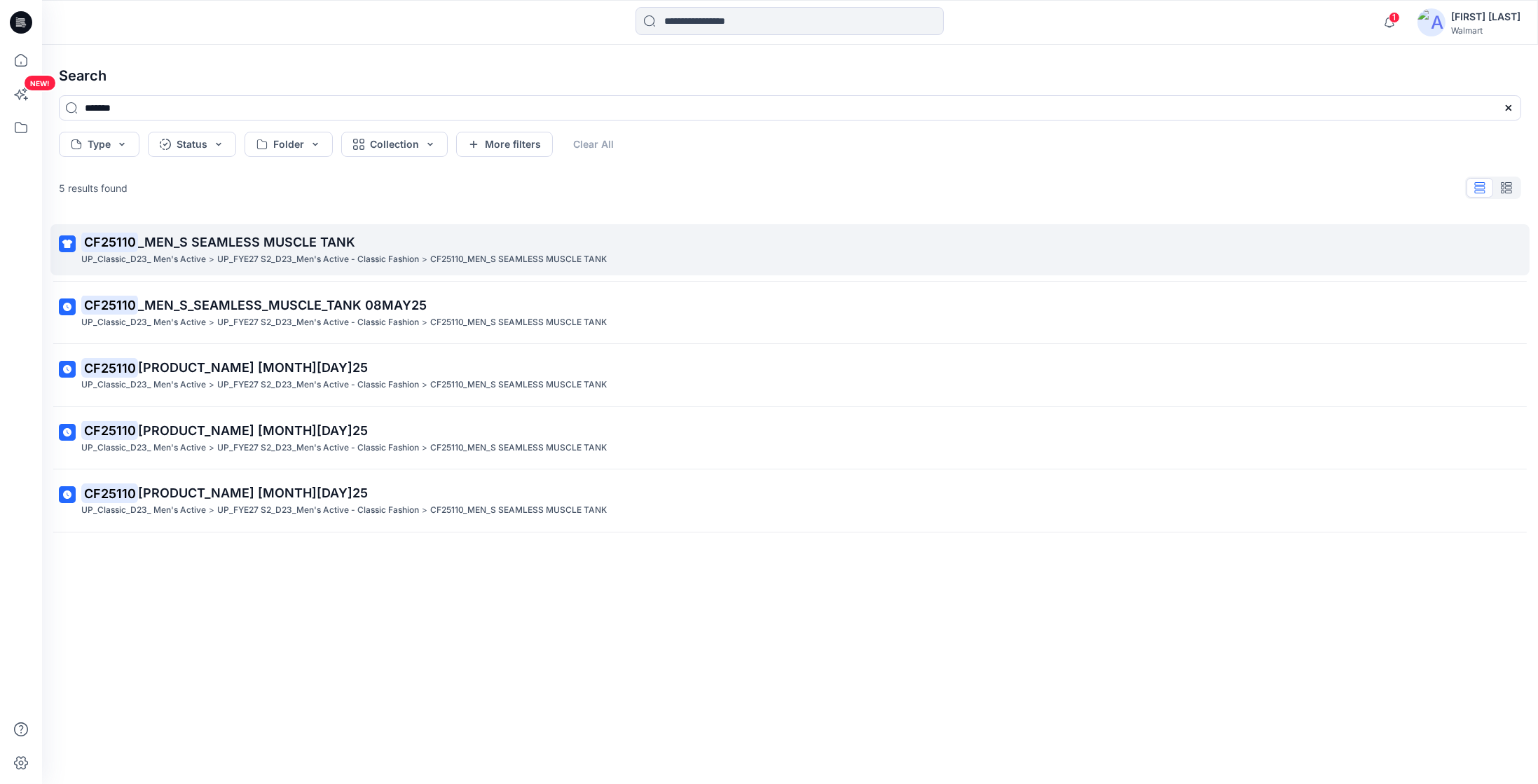 click on "CF25110_MEN_S SEAMLESS MUSCLE TANK" at bounding box center (519, 259) 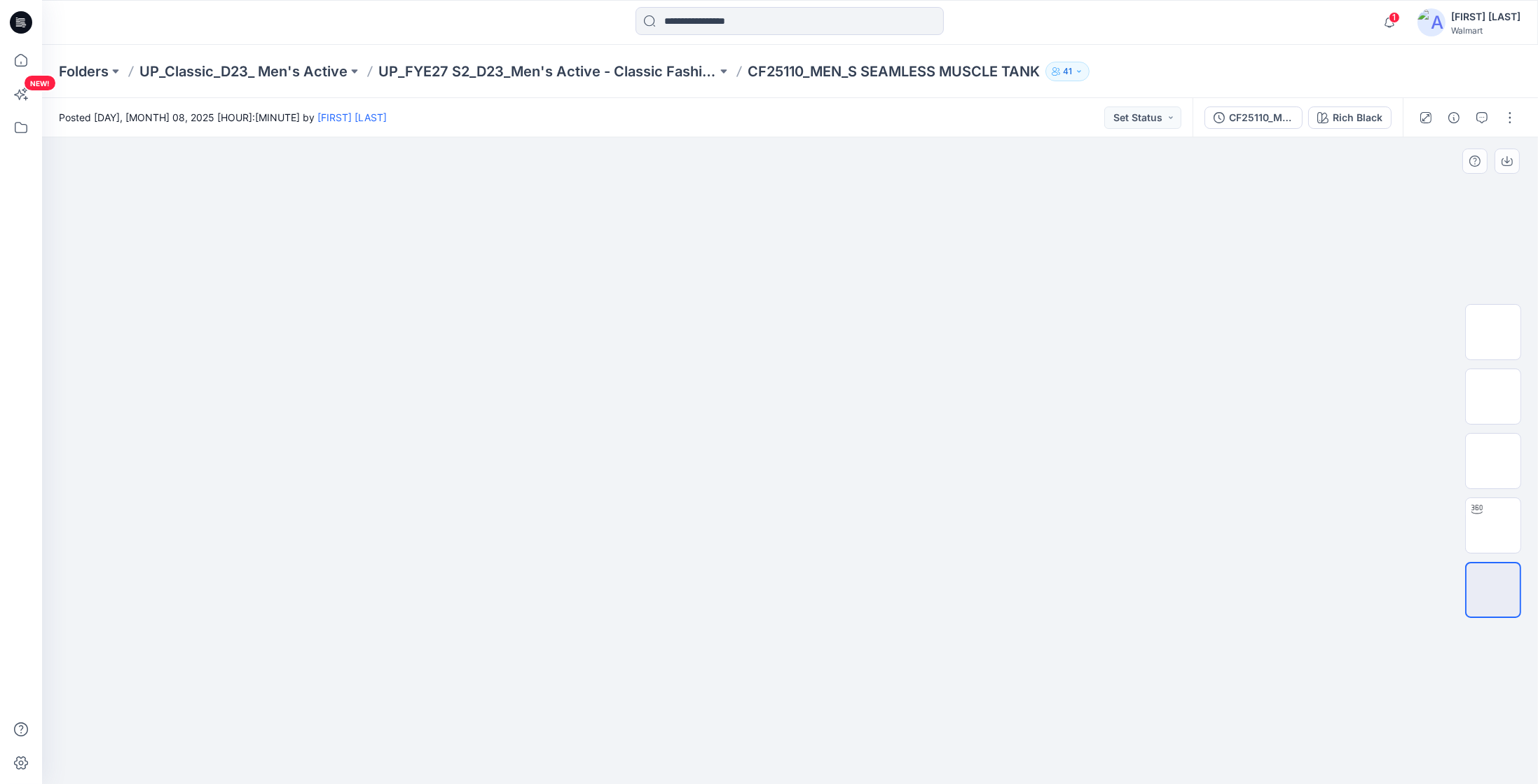 click at bounding box center (790, 251) 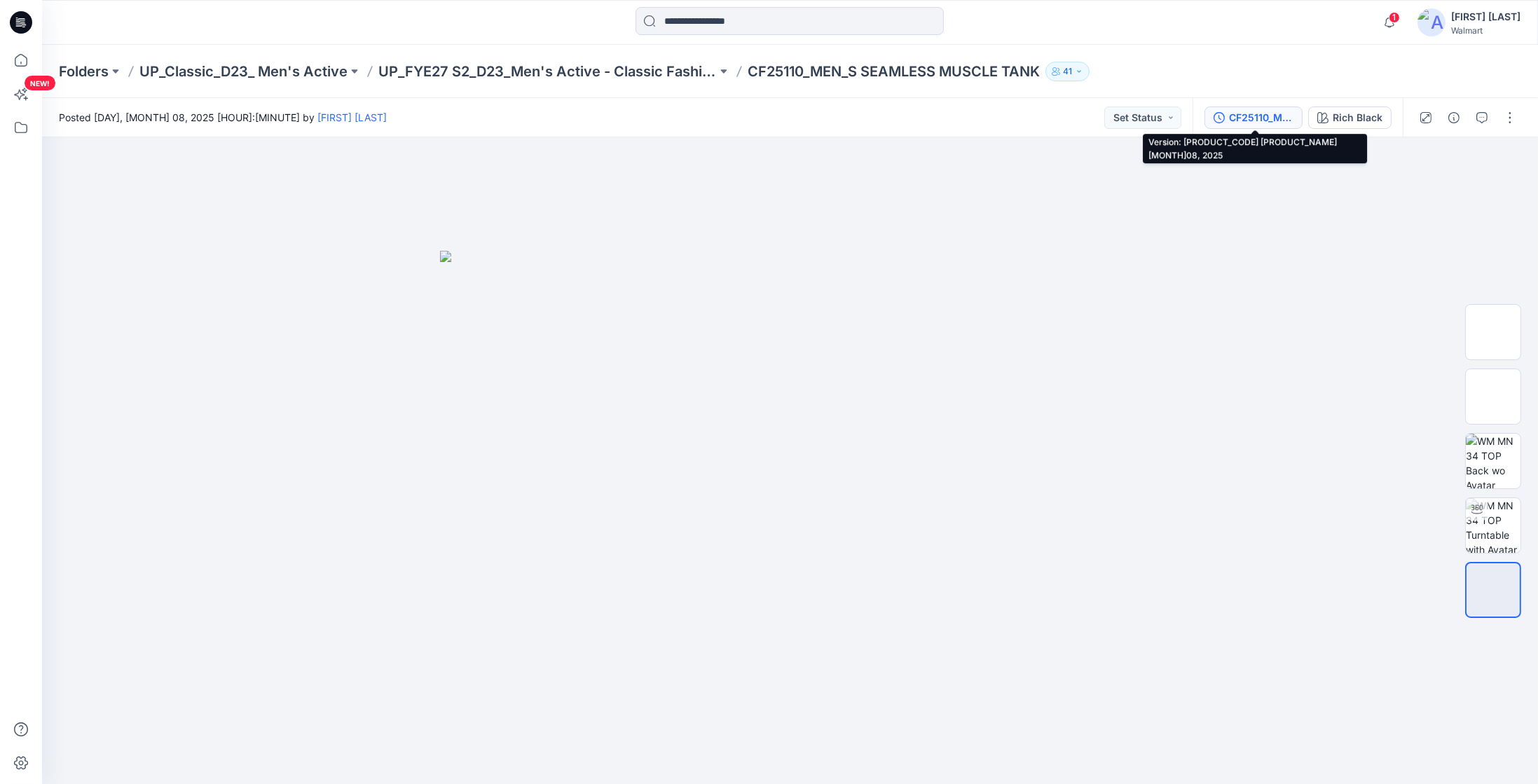 click on "CF25110_MEN_S_SEAMLESS_MUSCLE_TANK 08MAY25" at bounding box center [1261, 118] 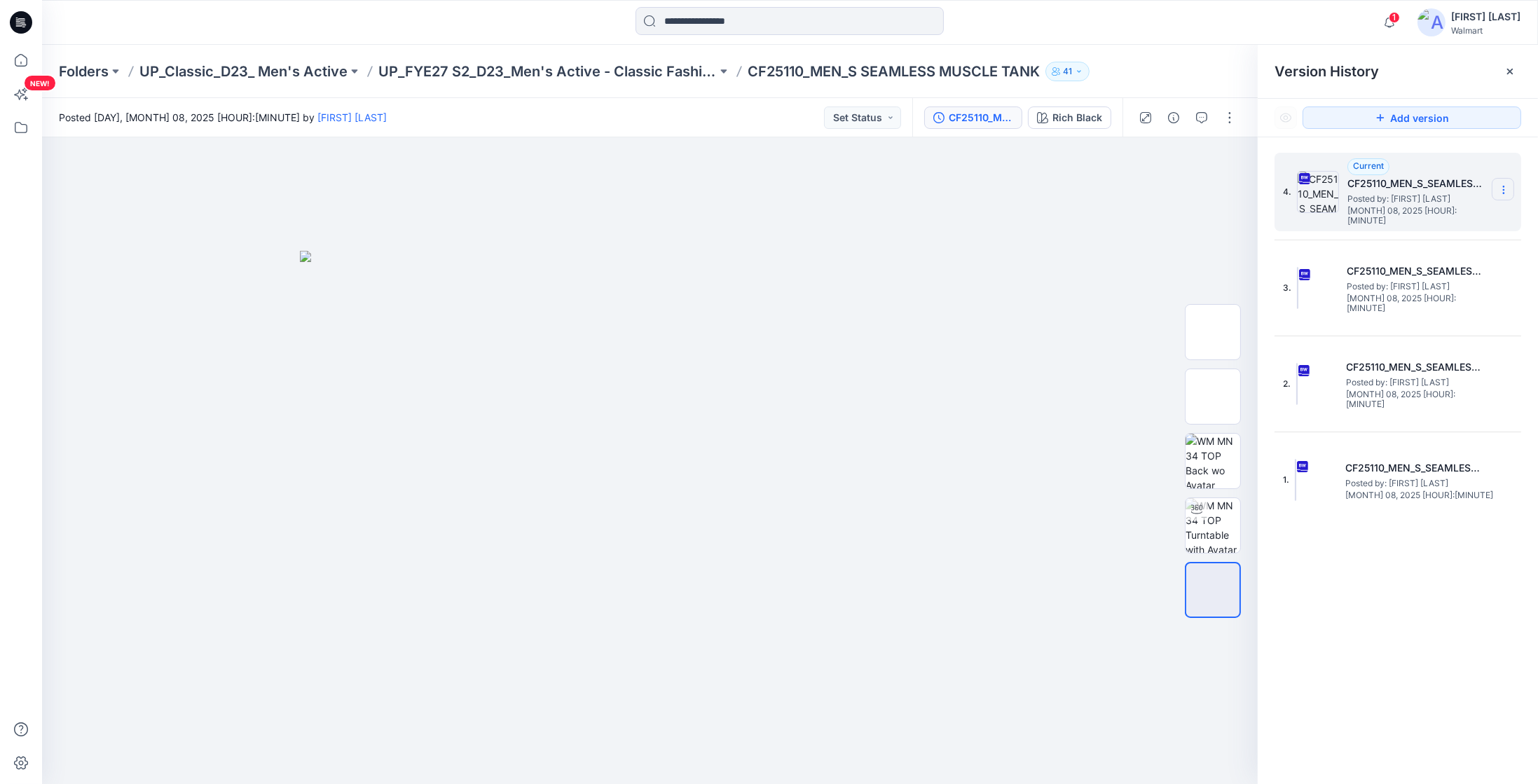 click 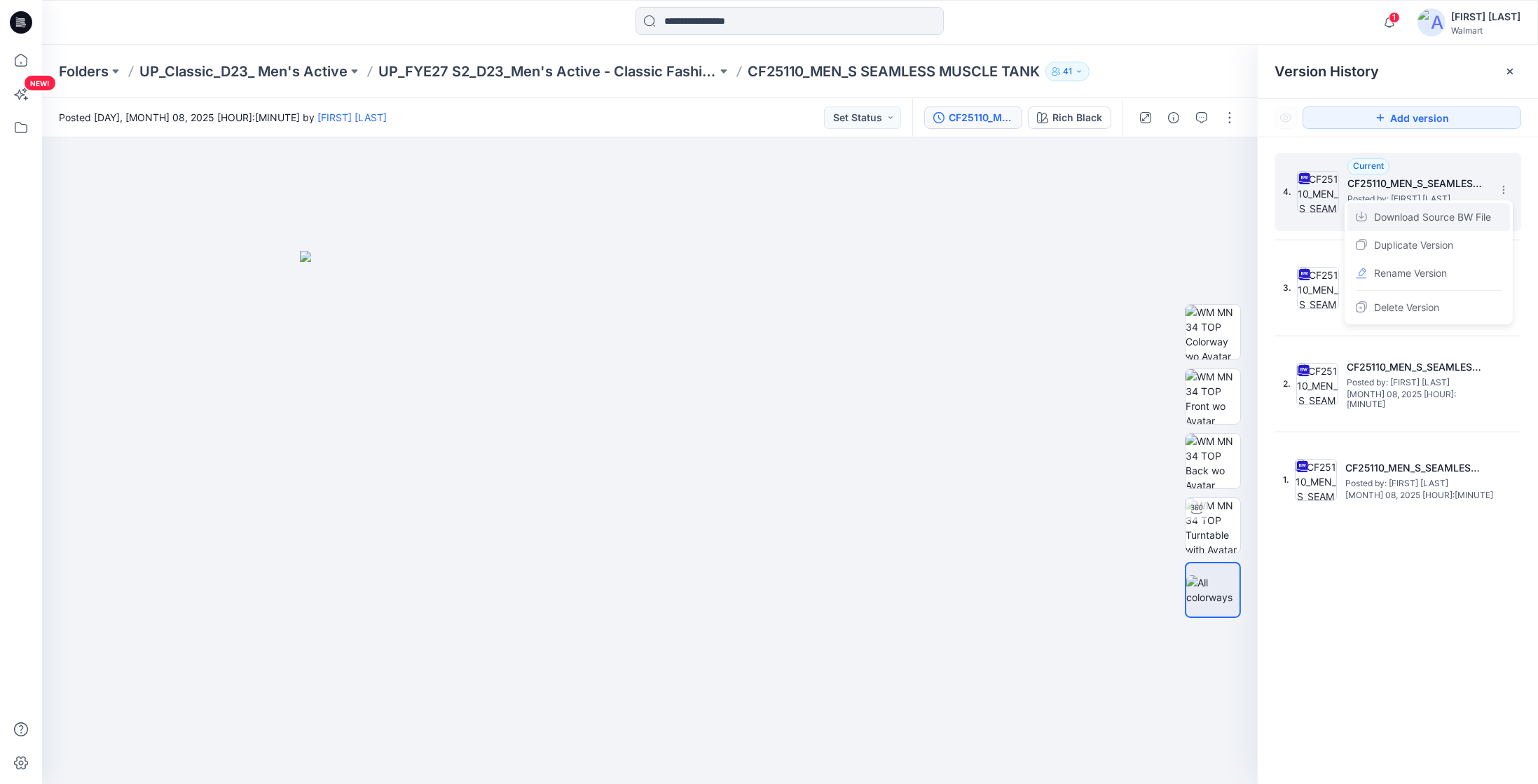 click on "Download Source BW File" at bounding box center [1432, 217] 